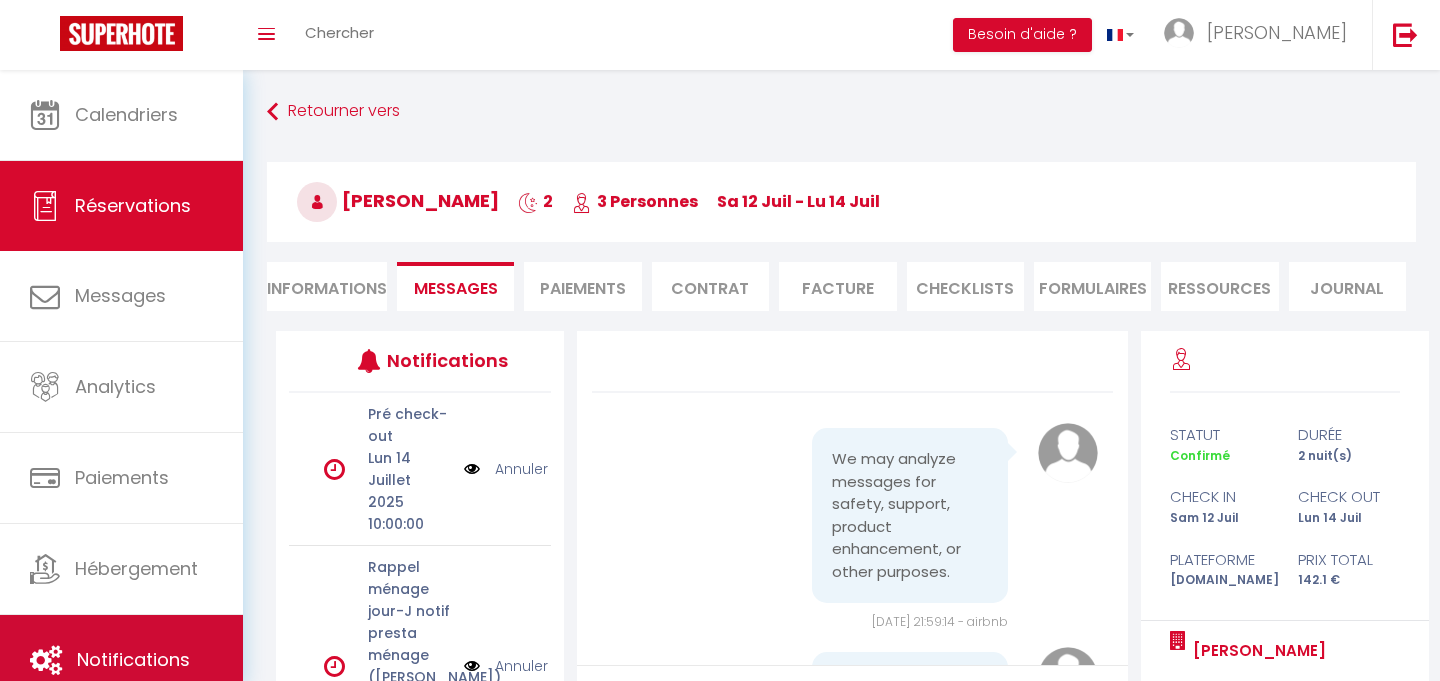 scroll, scrollTop: 0, scrollLeft: 0, axis: both 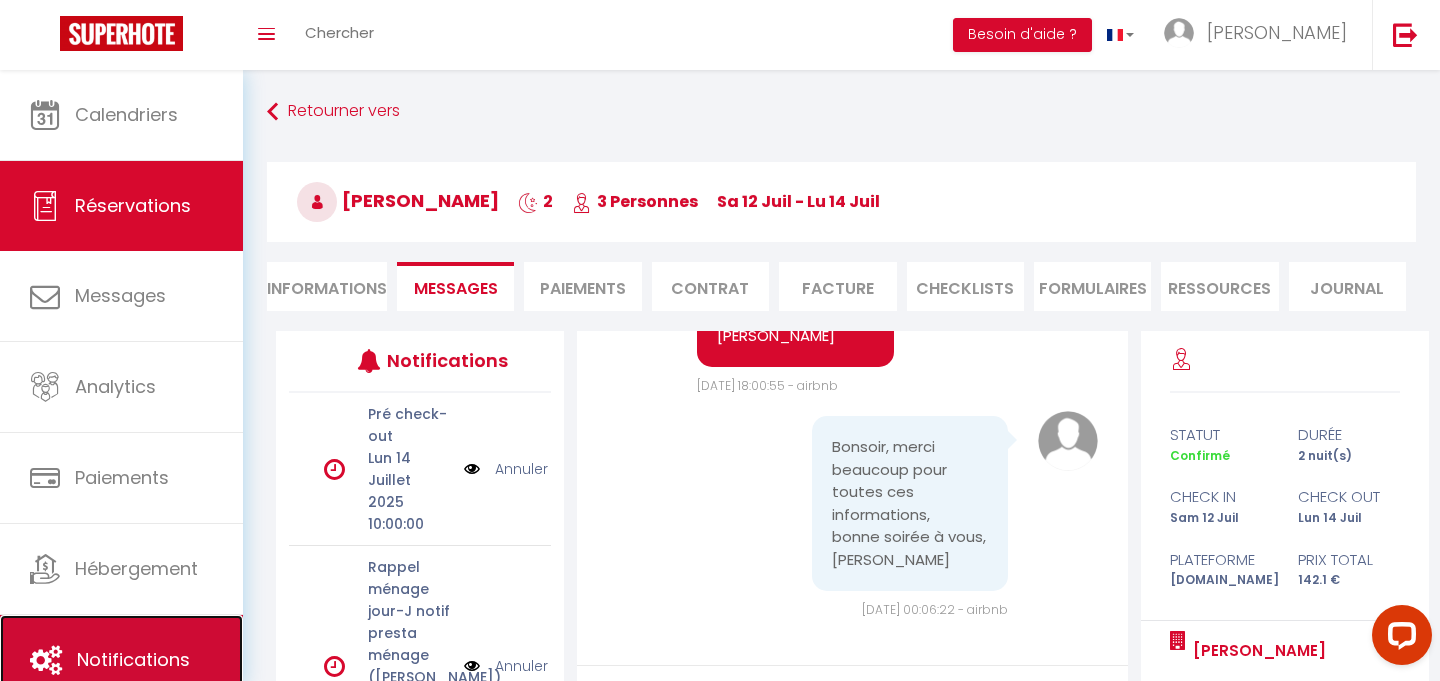 click on "Notifications" at bounding box center (121, 660) 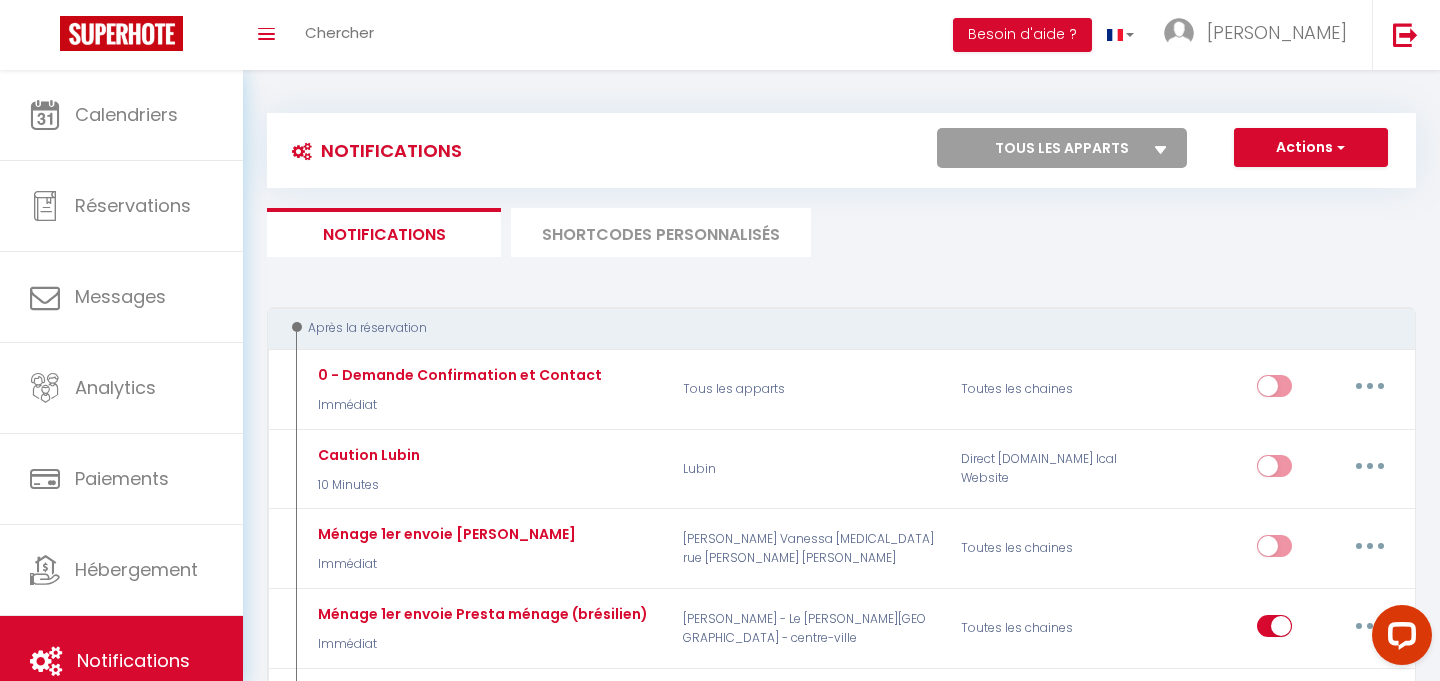select 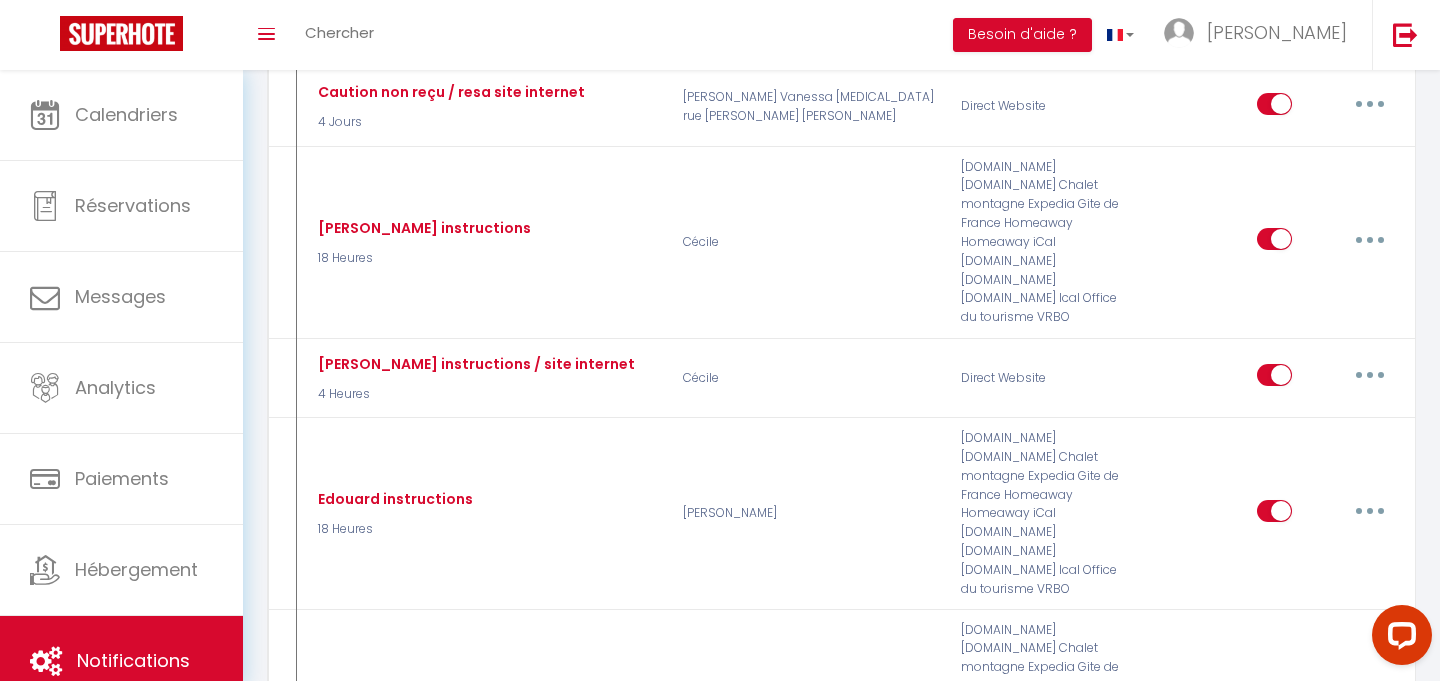 scroll, scrollTop: 2306, scrollLeft: 0, axis: vertical 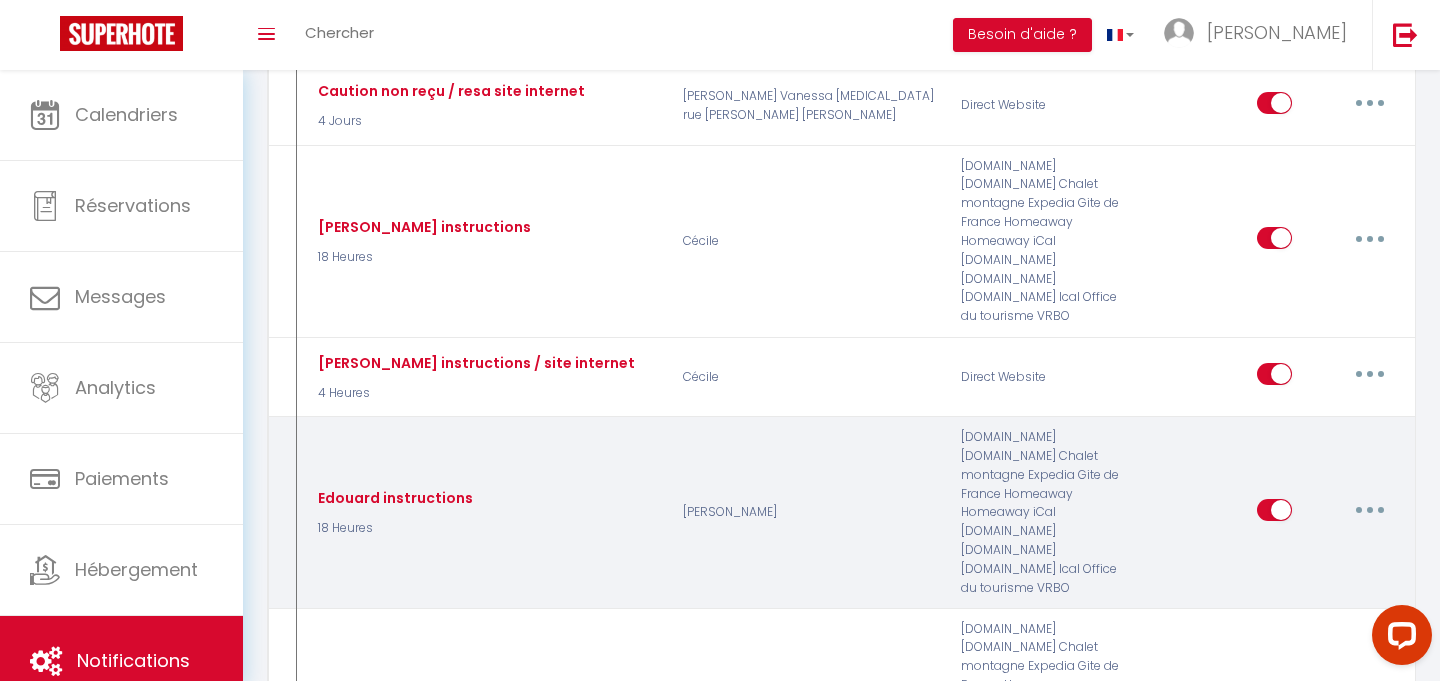 click at bounding box center (1370, 510) 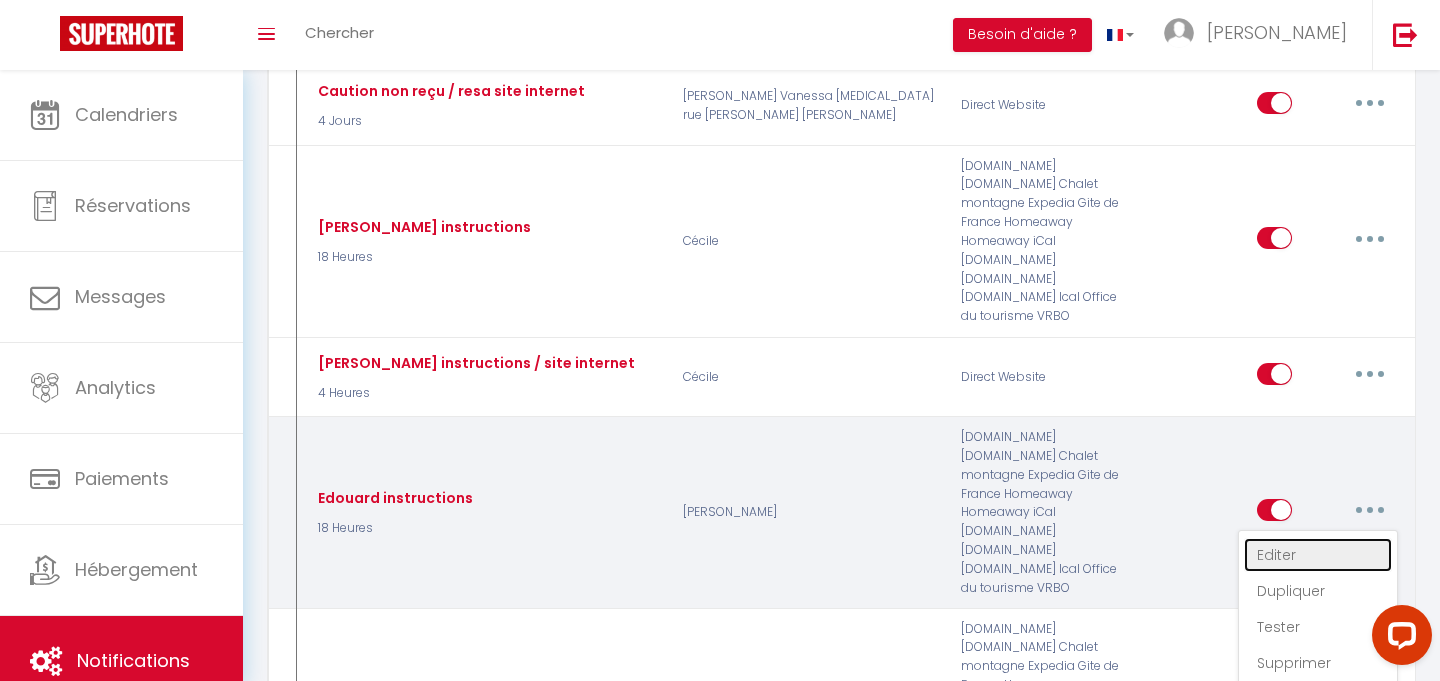 click on "Editer" at bounding box center (1318, 555) 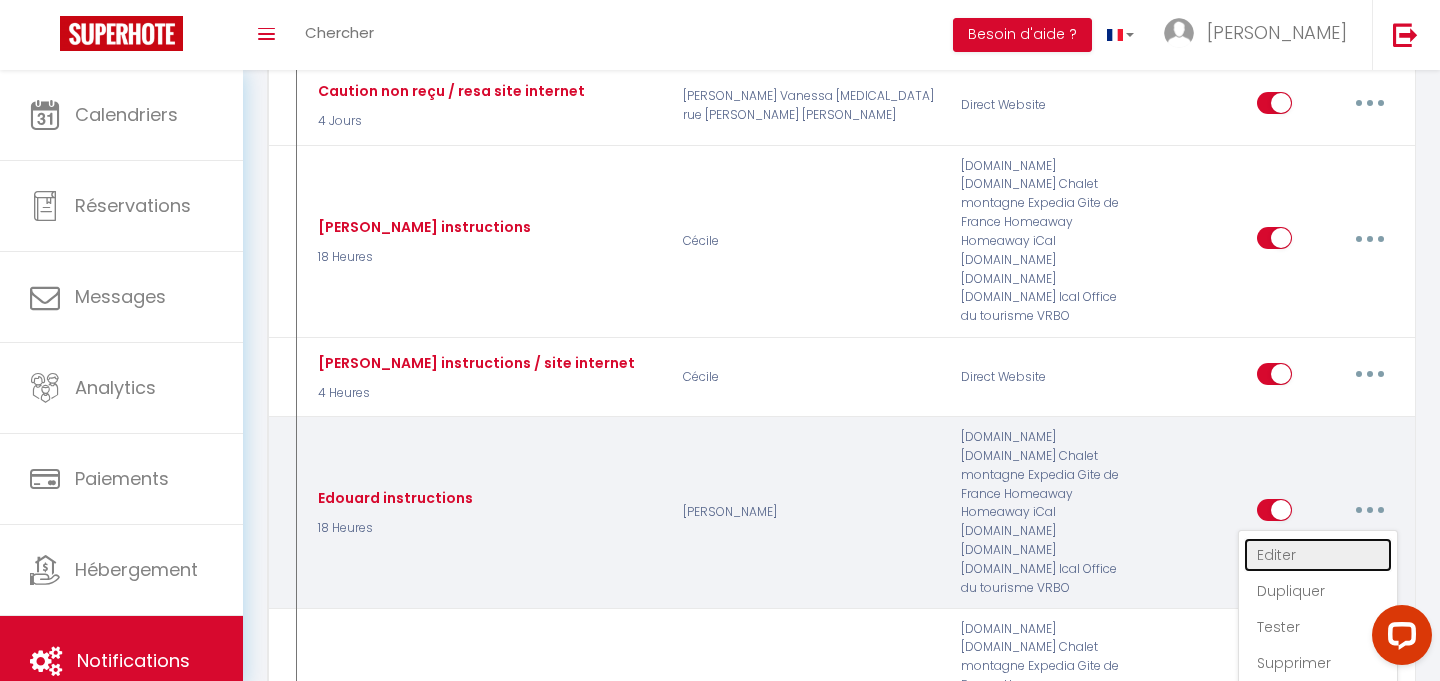 type on "Edouard instructions" 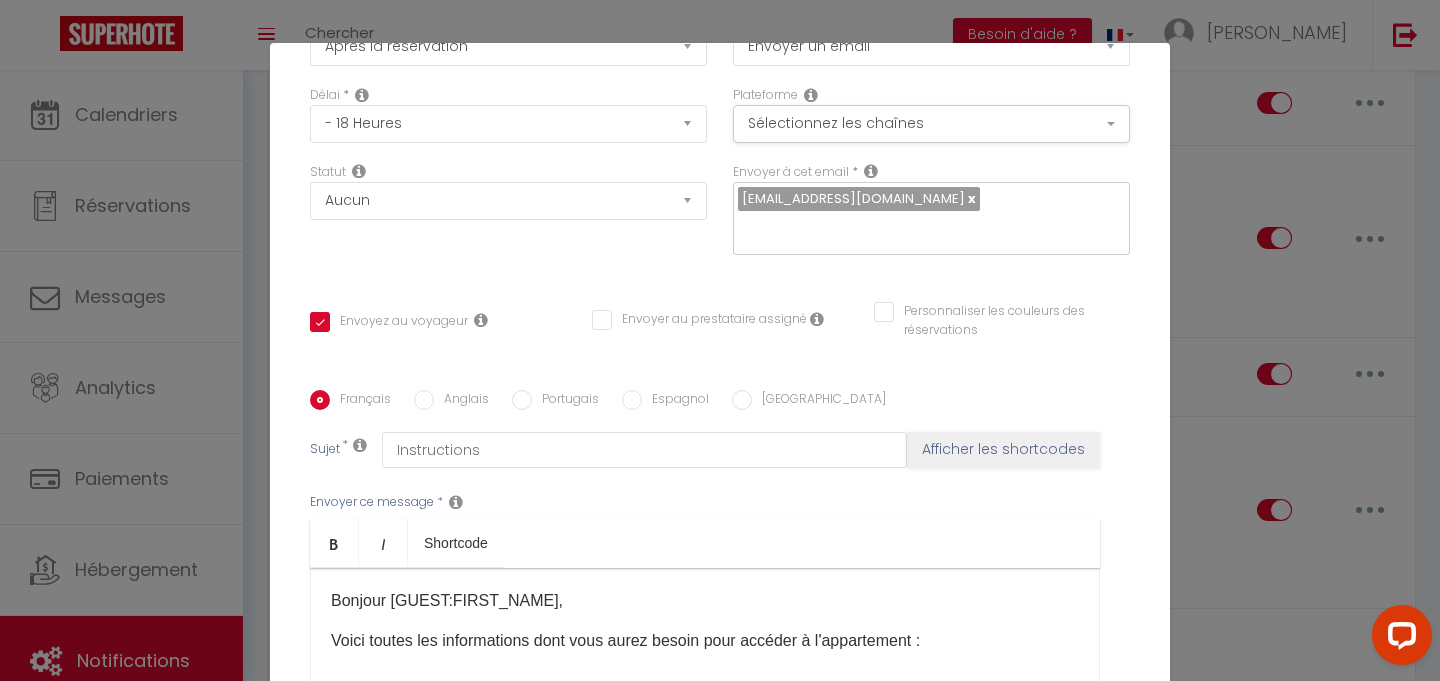 scroll, scrollTop: 412, scrollLeft: 0, axis: vertical 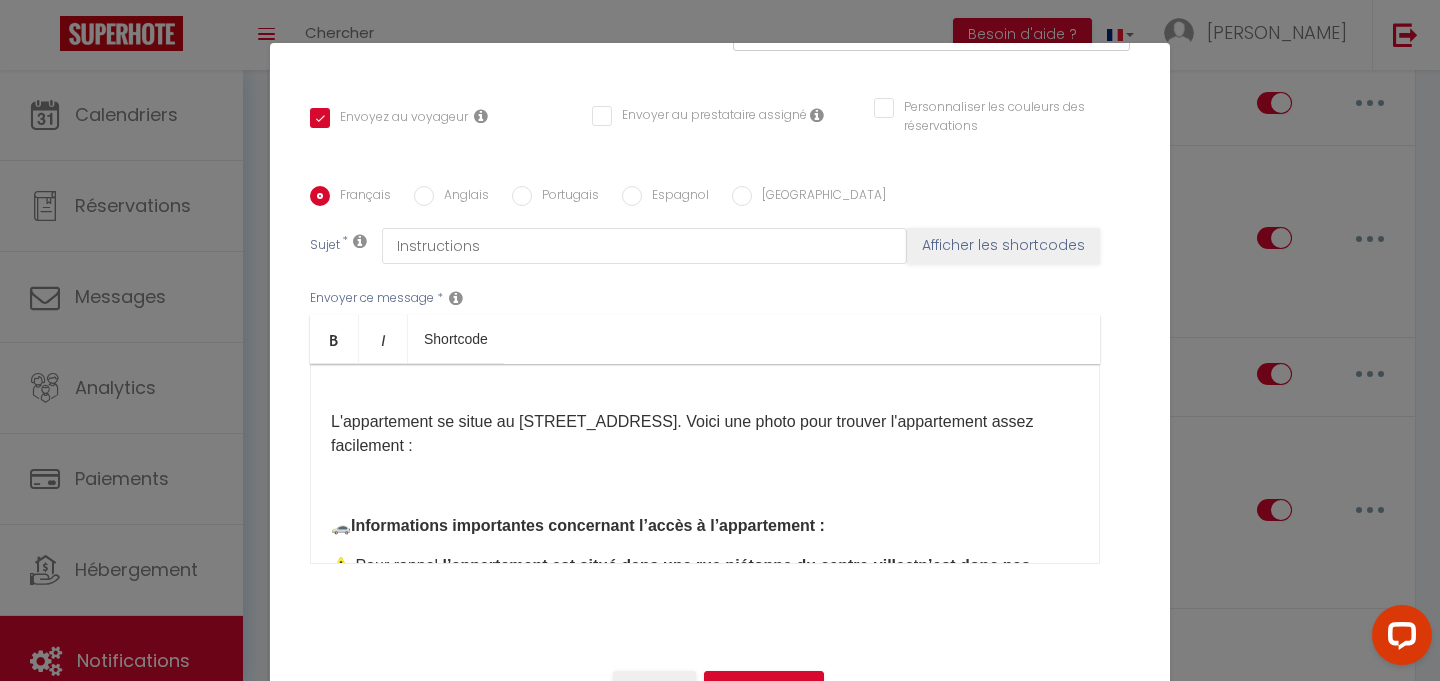 click on "L'appartement se situe au [STREET_ADDRESS]. Voici une photo pour trouver l'appartement assez facilement :" at bounding box center [705, 434] 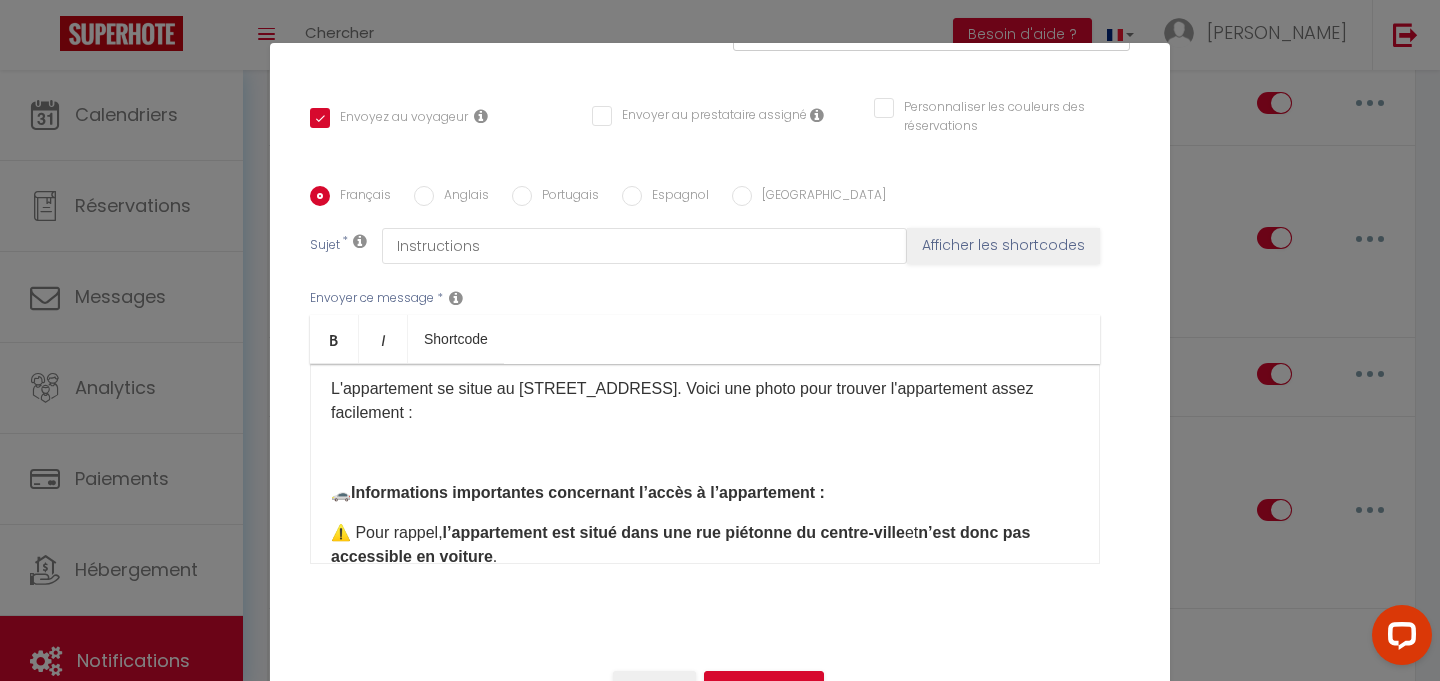 scroll, scrollTop: 258, scrollLeft: 0, axis: vertical 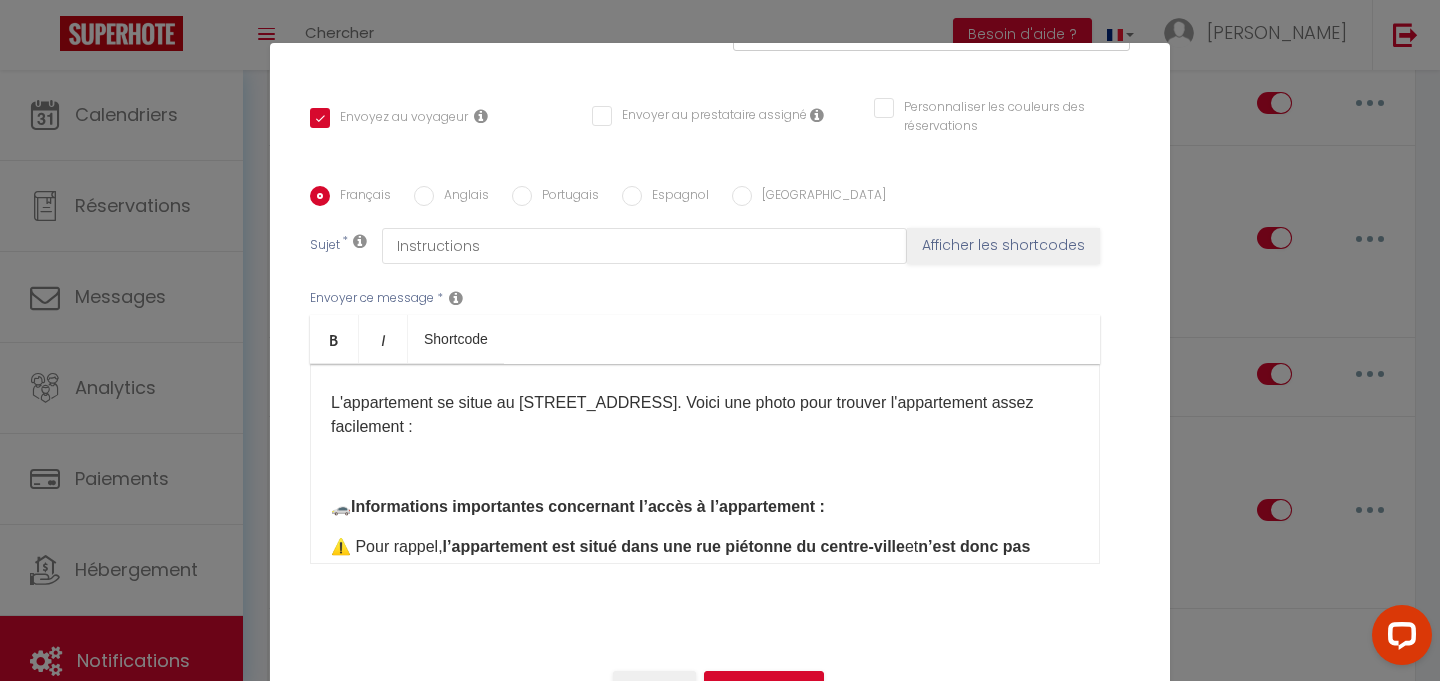 drag, startPoint x: 778, startPoint y: 396, endPoint x: 800, endPoint y: 424, distance: 35.608986 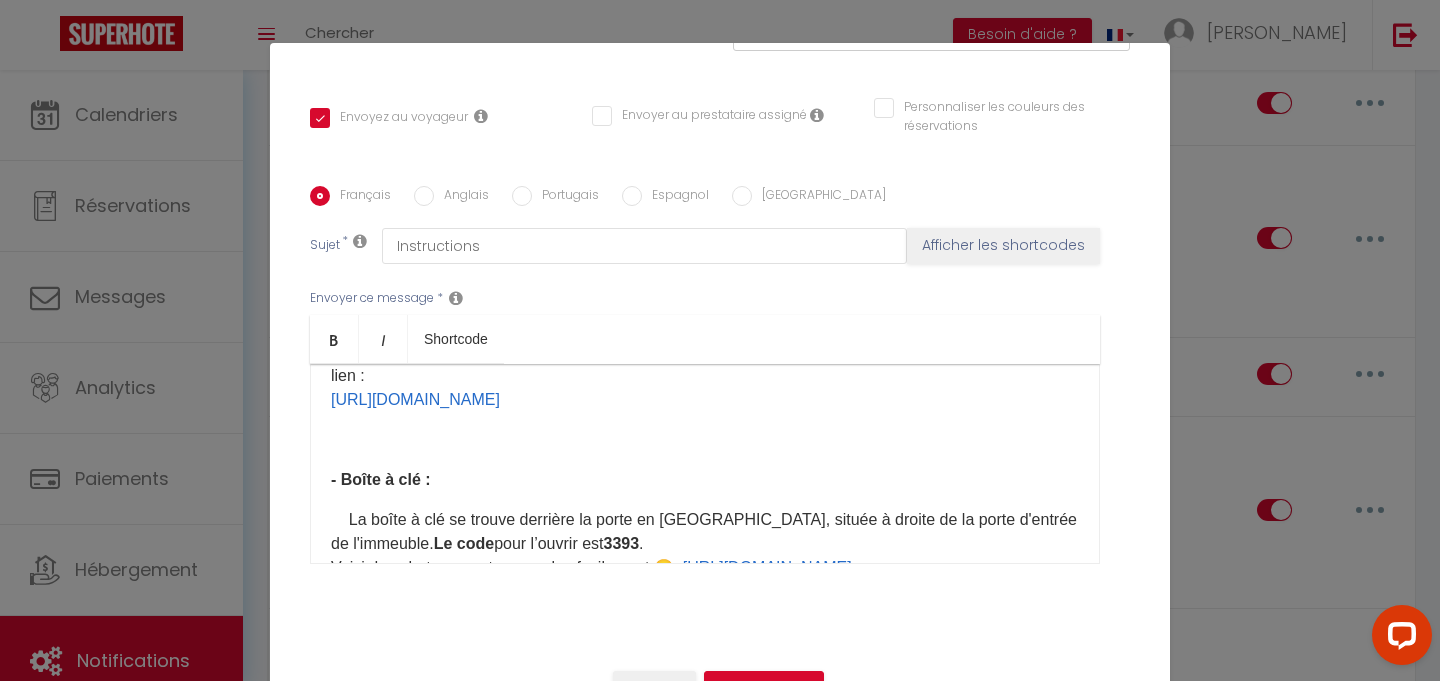 scroll, scrollTop: 984, scrollLeft: 0, axis: vertical 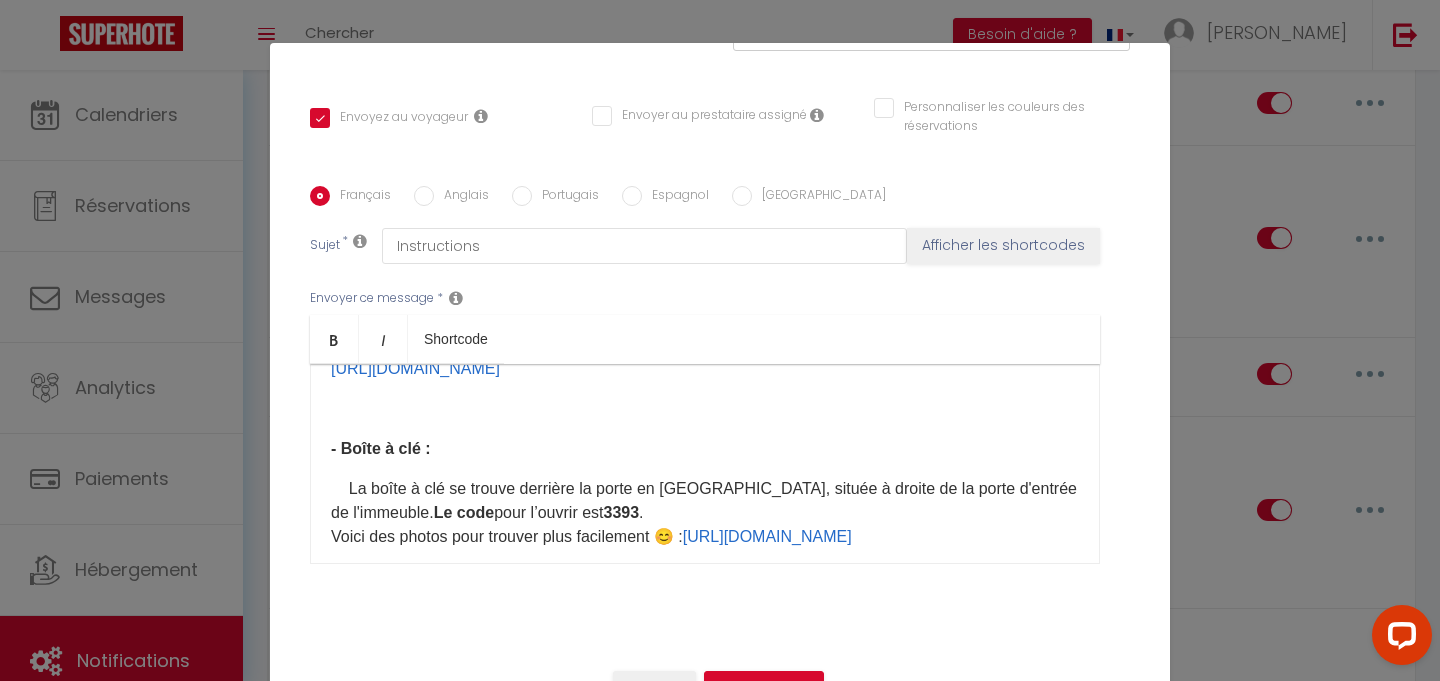 click on "La boîte à clé se trouve derrière la porte en [GEOGRAPHIC_DATA], située à droite de la porte d'entrée de l'immeuble.  Le code  pour l’ouvrir est  3393 .   Voici des photos pour trouver plus facilement    😊 :  [URL][DOMAIN_NAME] ​" at bounding box center [705, 513] 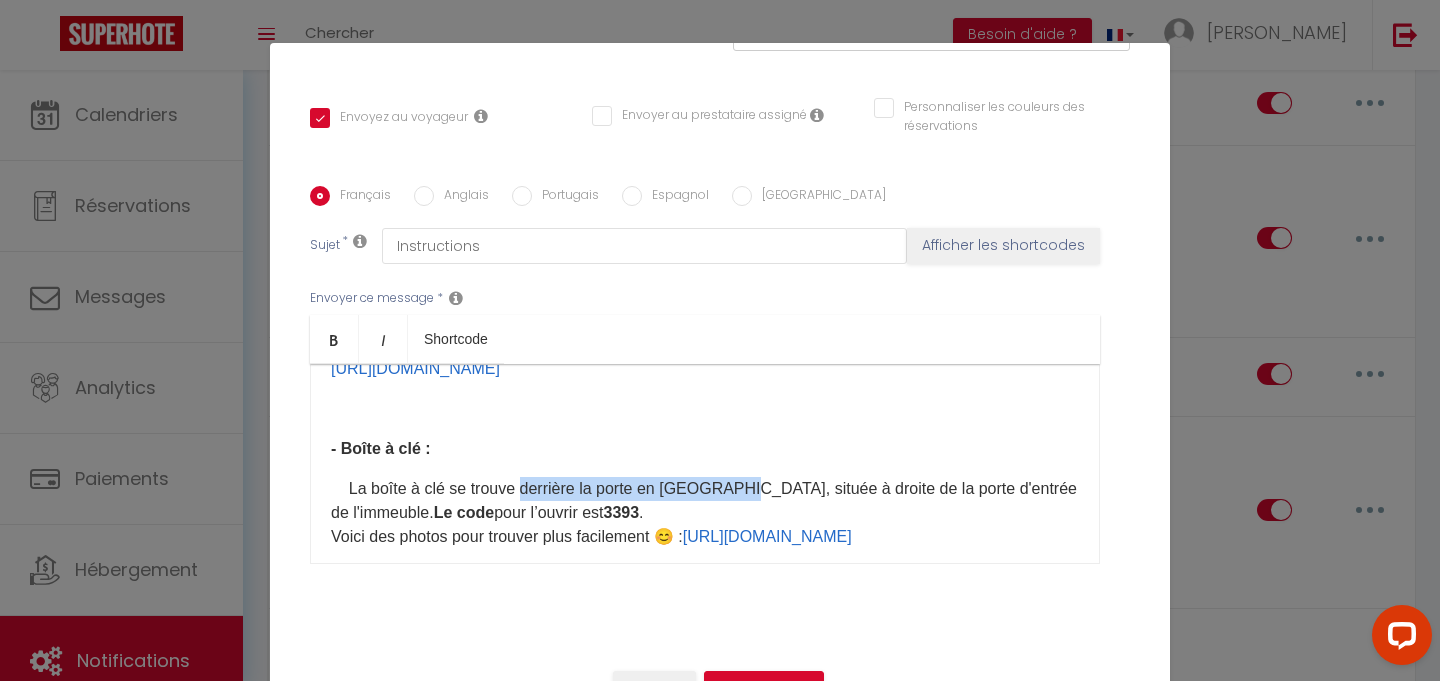 drag, startPoint x: 526, startPoint y: 460, endPoint x: 745, endPoint y: 457, distance: 219.02055 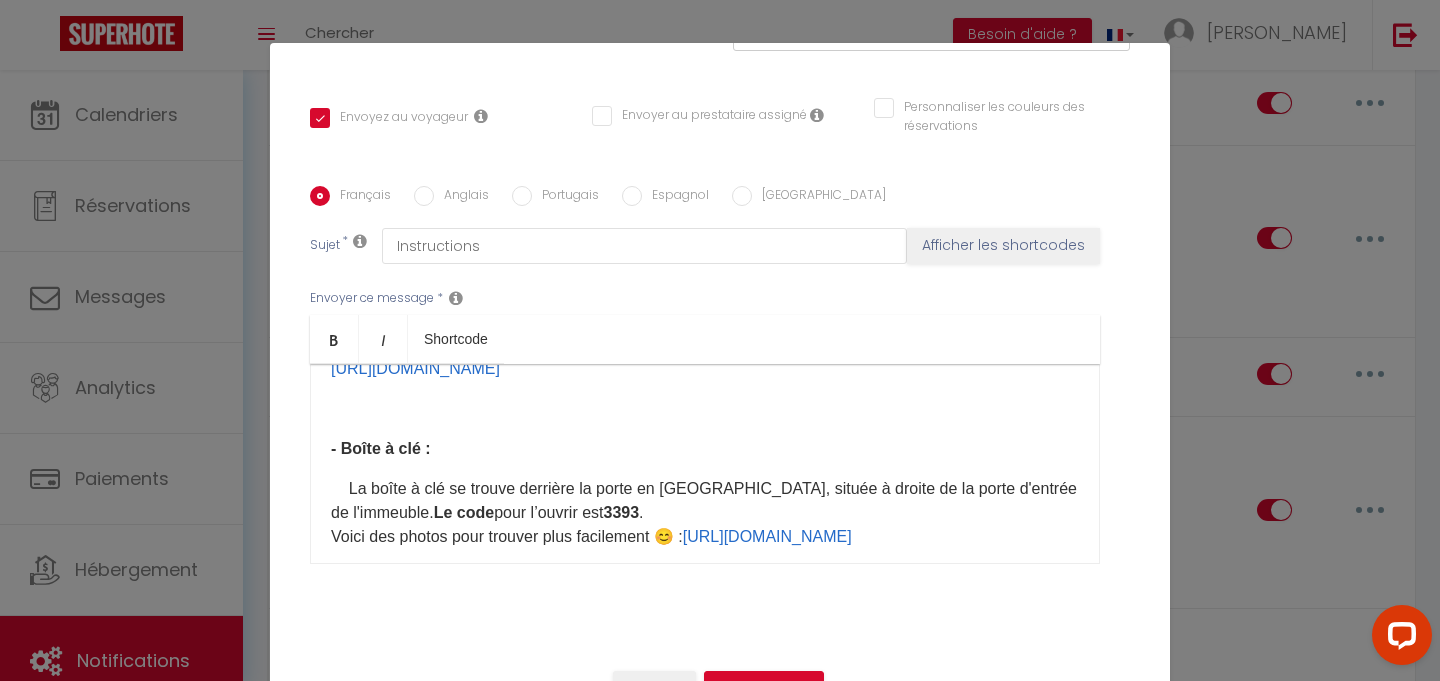 click on "La boîte à clé se trouve derrière la porte en [GEOGRAPHIC_DATA], située à droite de la porte d'entrée de l'immeuble.  Le code  pour l’ouvrir est  3393 .   Voici des photos pour trouver plus facilement    😊 :  [URL][DOMAIN_NAME] ​" at bounding box center (705, 513) 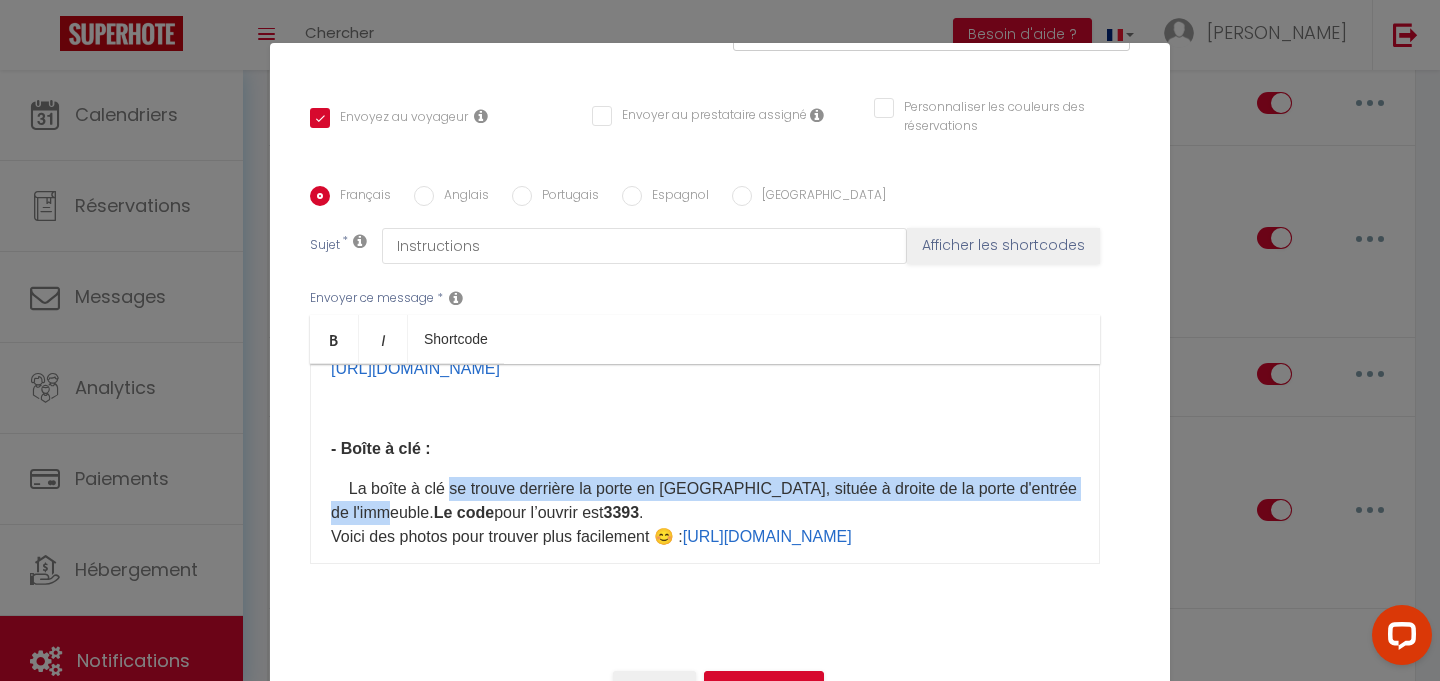 drag, startPoint x: 452, startPoint y: 462, endPoint x: 407, endPoint y: 491, distance: 53.535034 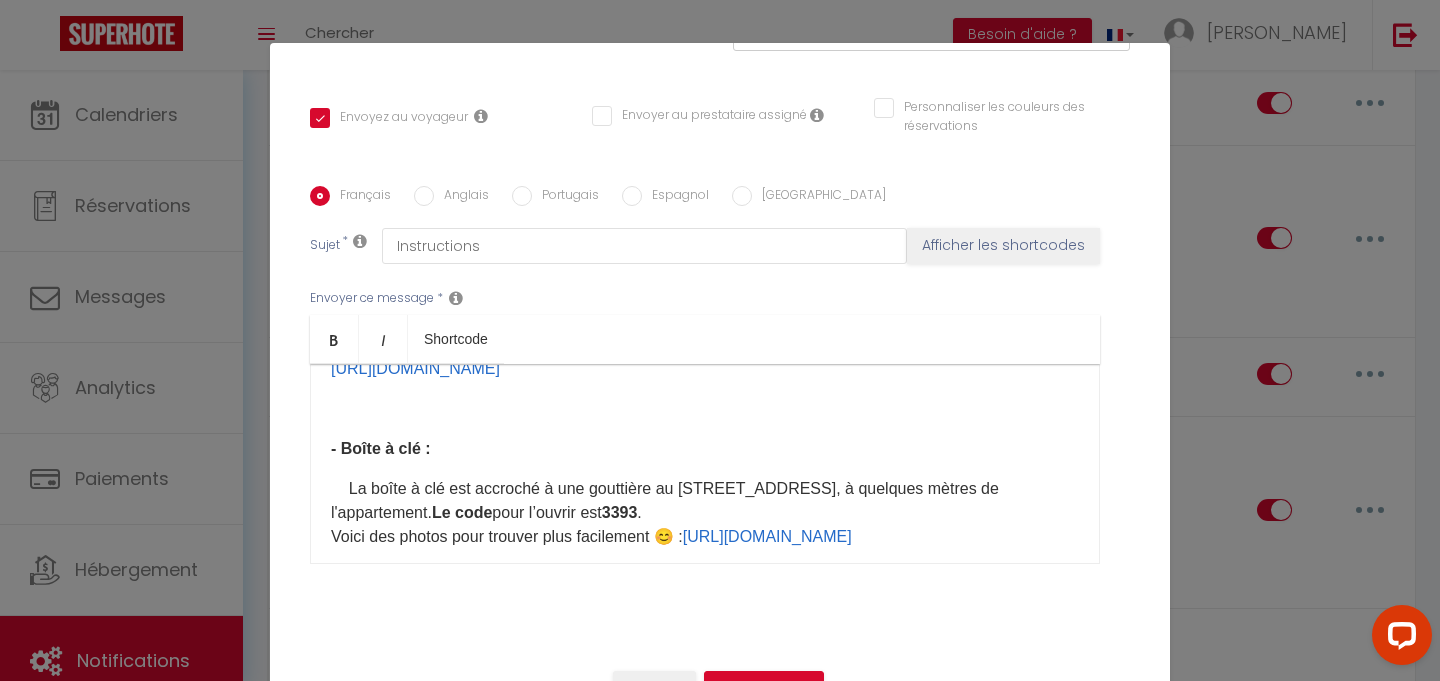click on "La boîte à clé est accroché à une gouttière au [STREET_ADDRESS], à quelques mètres de l'appartement.  Le code  pour l’ouvrir est  3393 .   Voici des photos pour trouver plus facilement    😊 :  [URL][DOMAIN_NAME] ​" at bounding box center [705, 513] 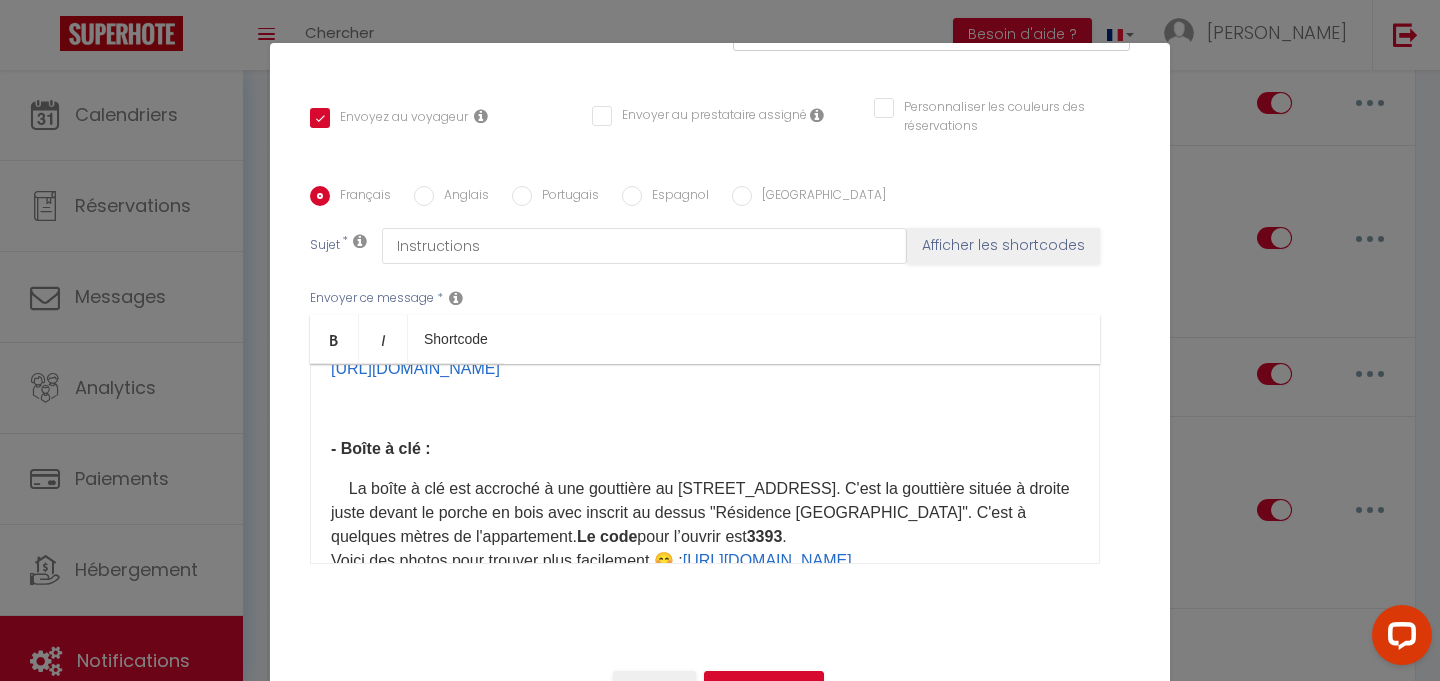 scroll, scrollTop: 1015, scrollLeft: 0, axis: vertical 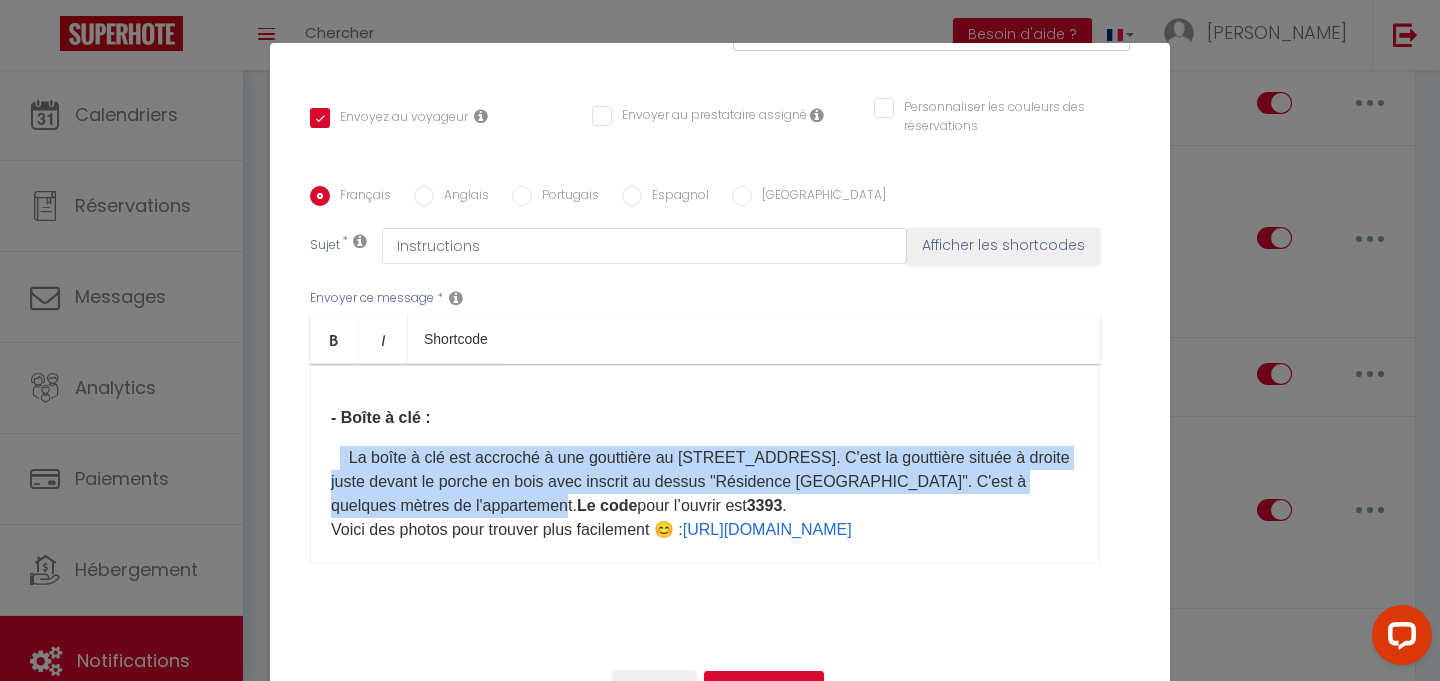drag, startPoint x: 458, startPoint y: 486, endPoint x: 339, endPoint y: 436, distance: 129.0775 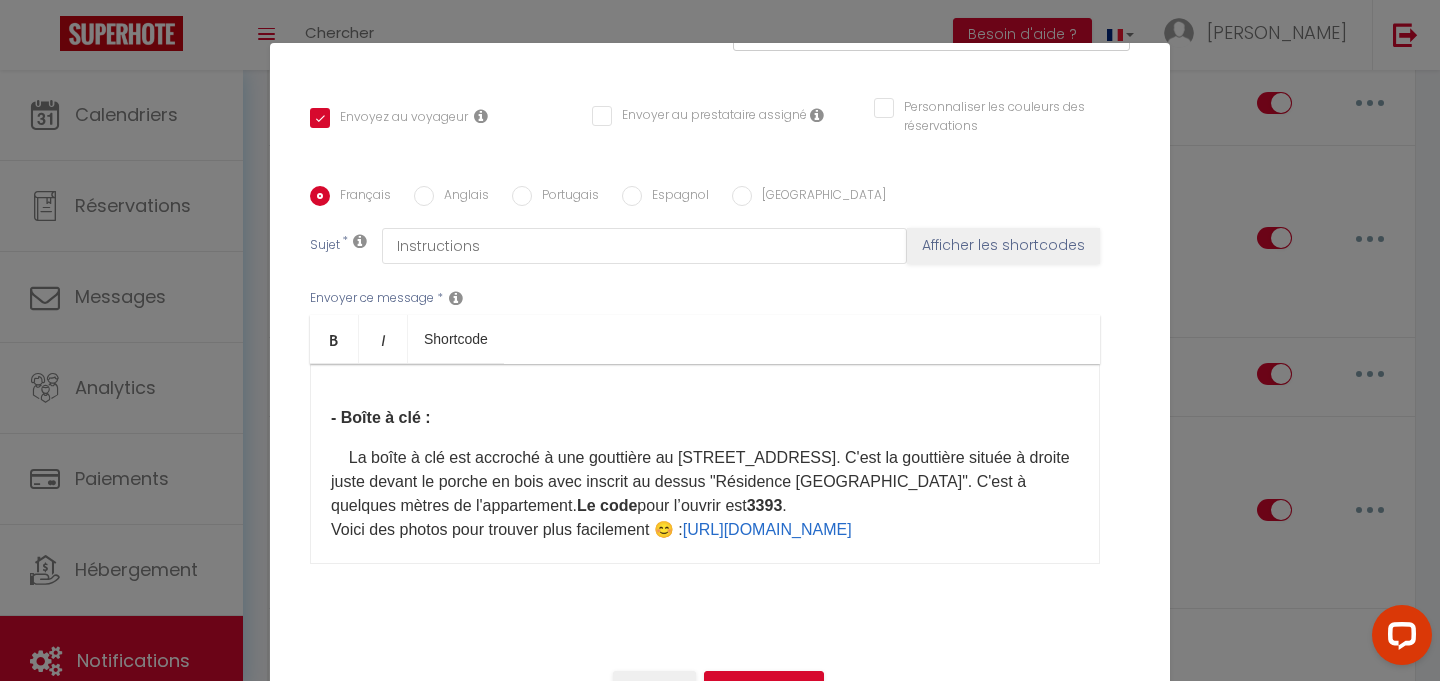 click on "Anglais" at bounding box center (461, 197) 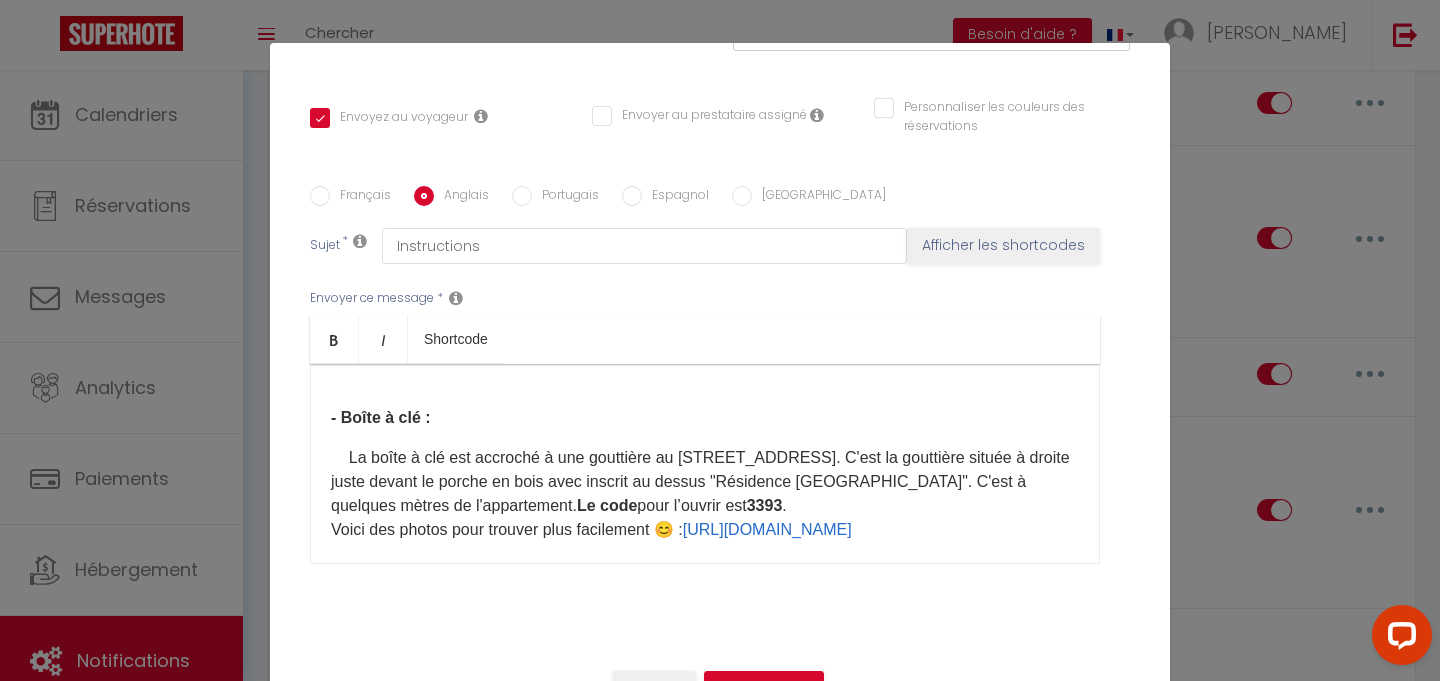 checkbox on "true" 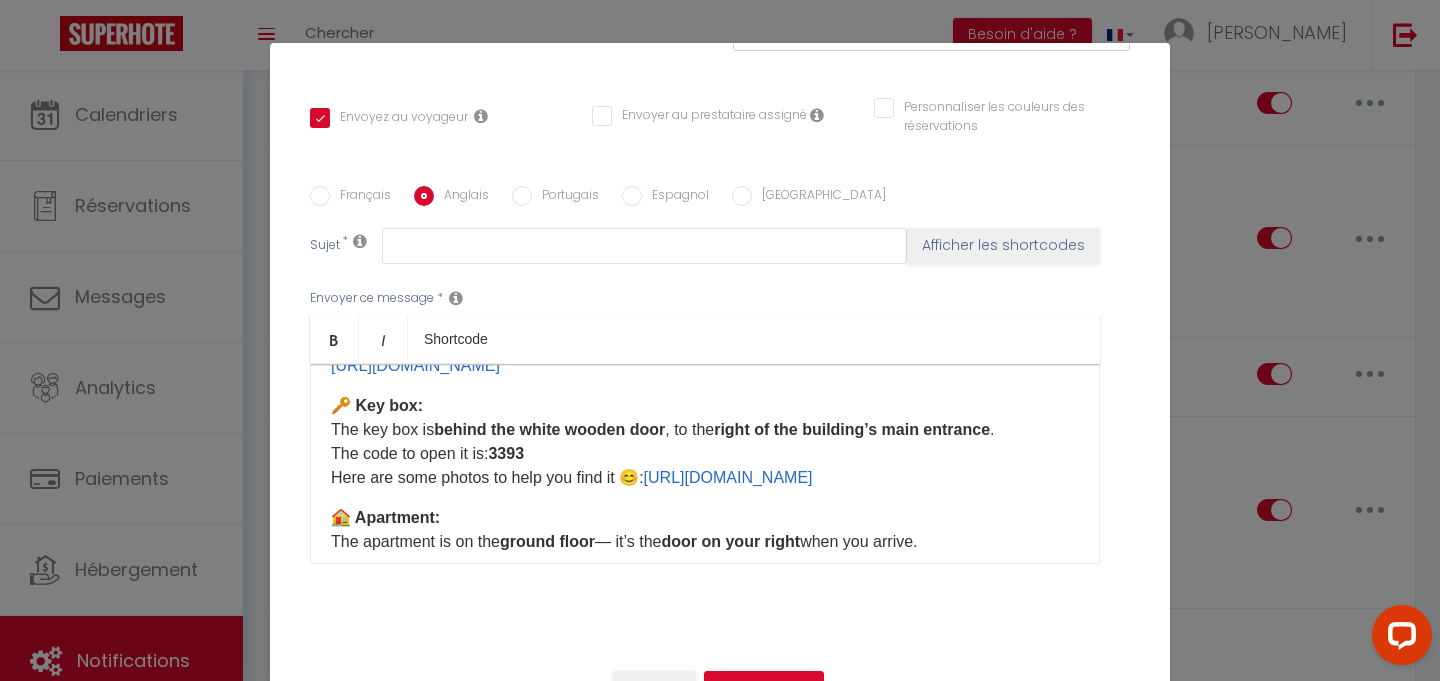 scroll, scrollTop: 959, scrollLeft: 0, axis: vertical 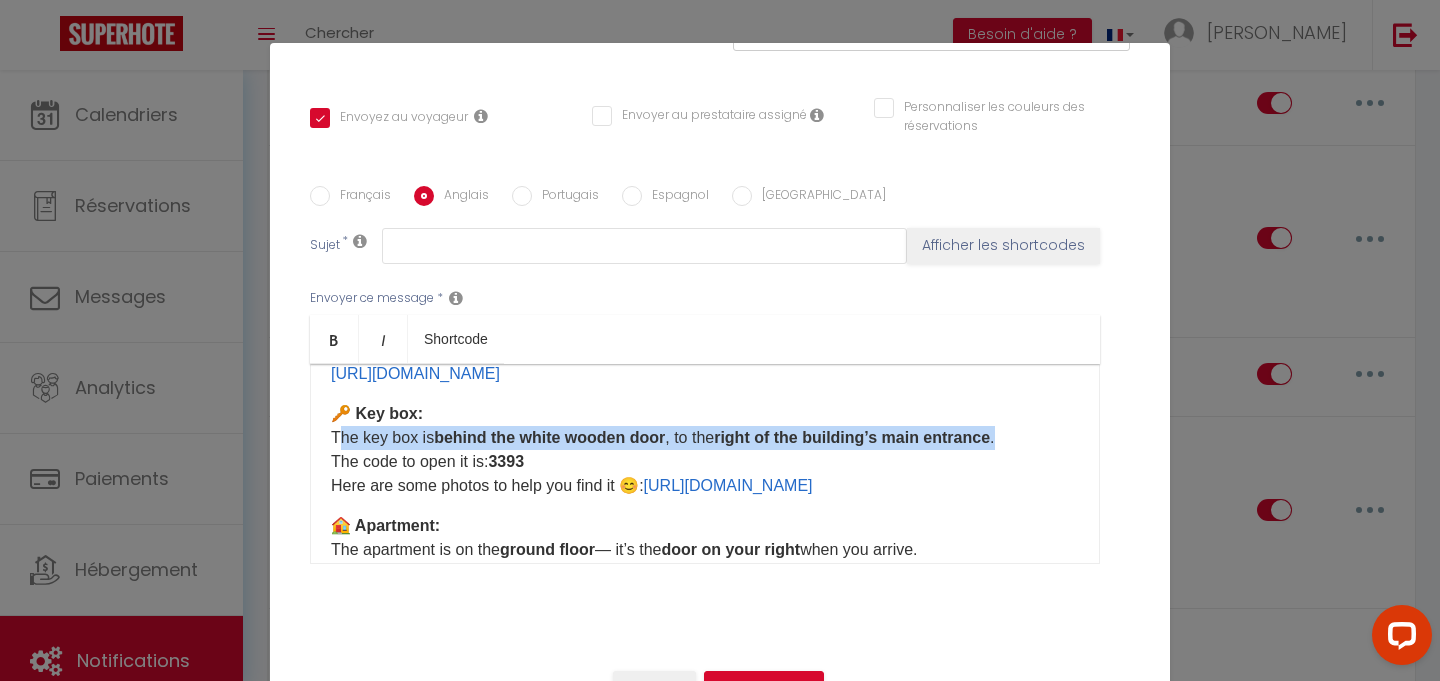 drag, startPoint x: 329, startPoint y: 433, endPoint x: 1017, endPoint y: 439, distance: 688.0262 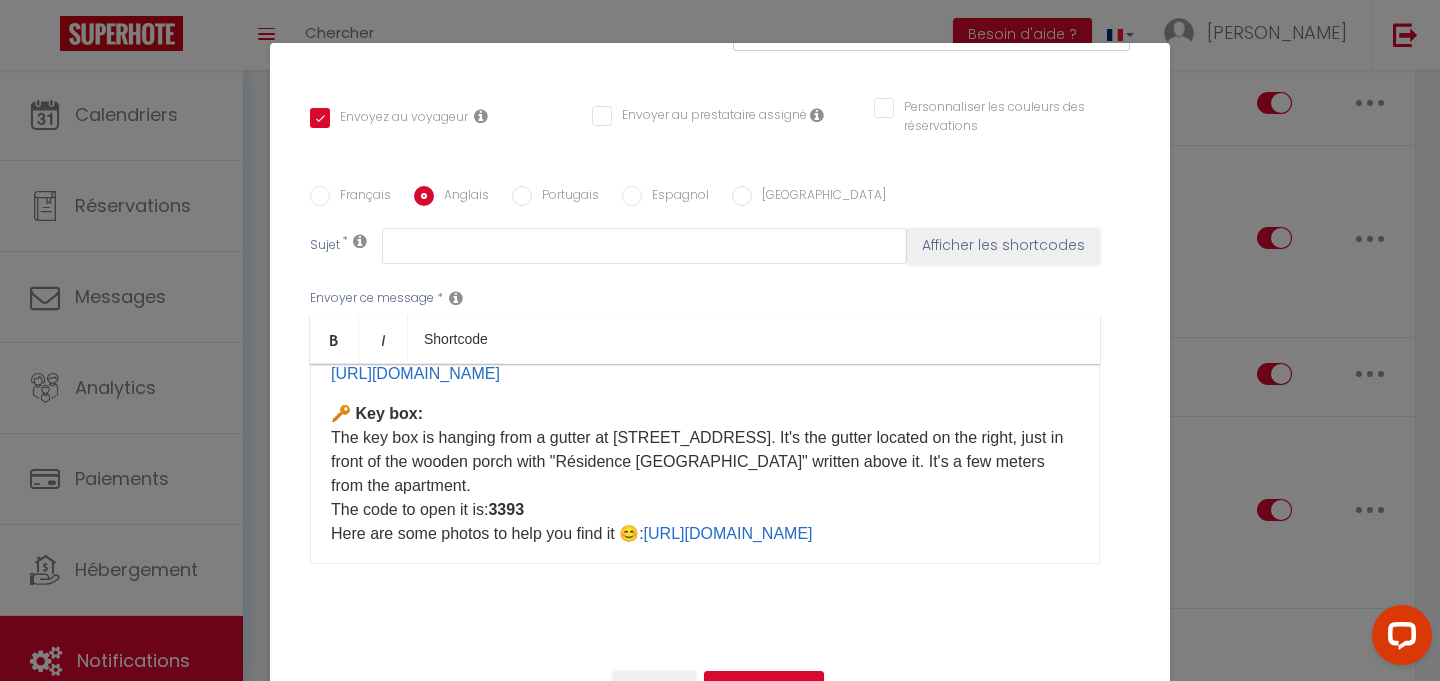 scroll, scrollTop: 959, scrollLeft: 0, axis: vertical 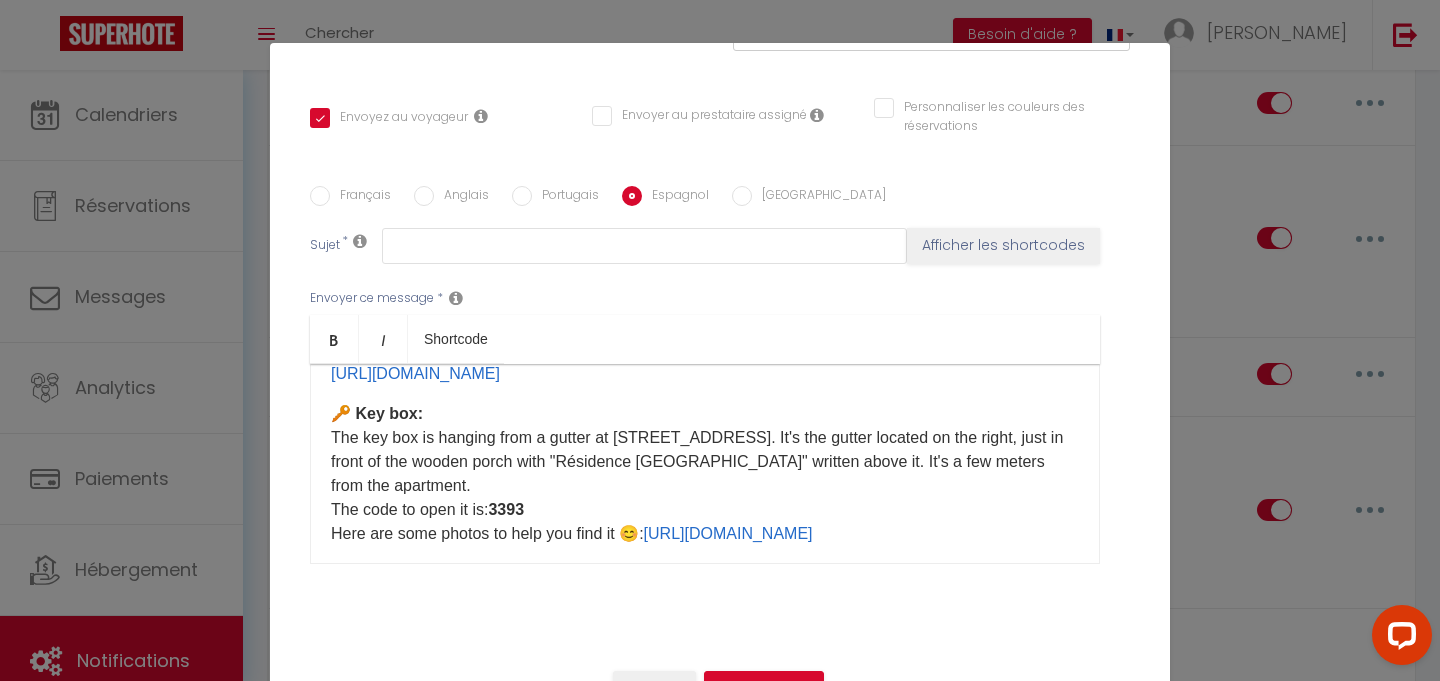 checkbox on "true" 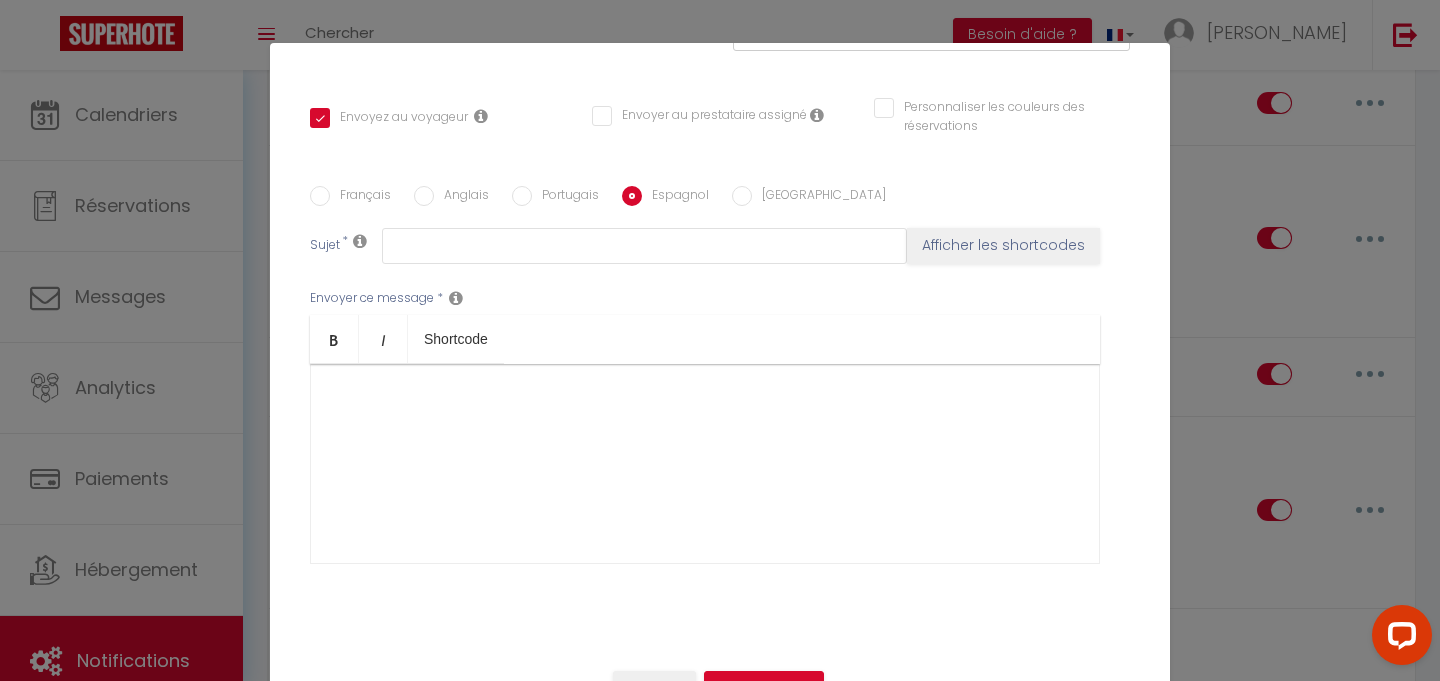 click on "Anglais" at bounding box center [461, 197] 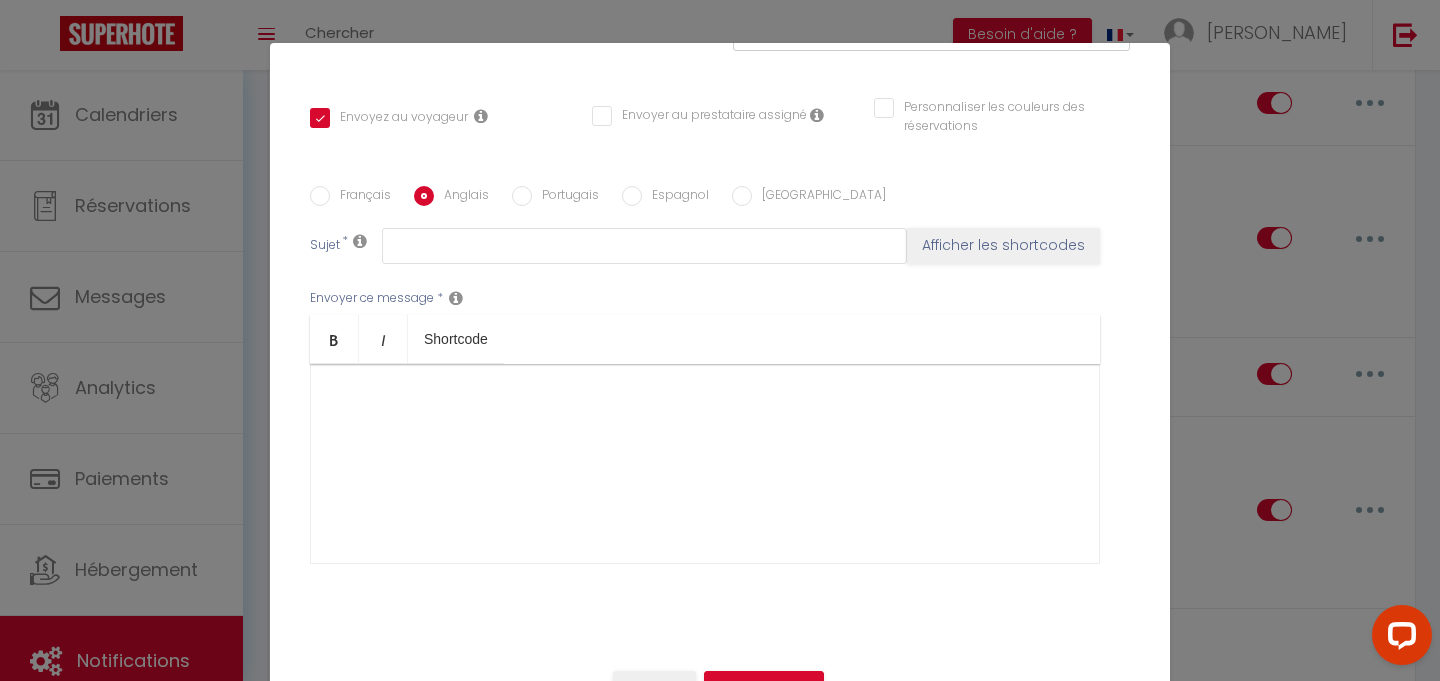 checkbox on "true" 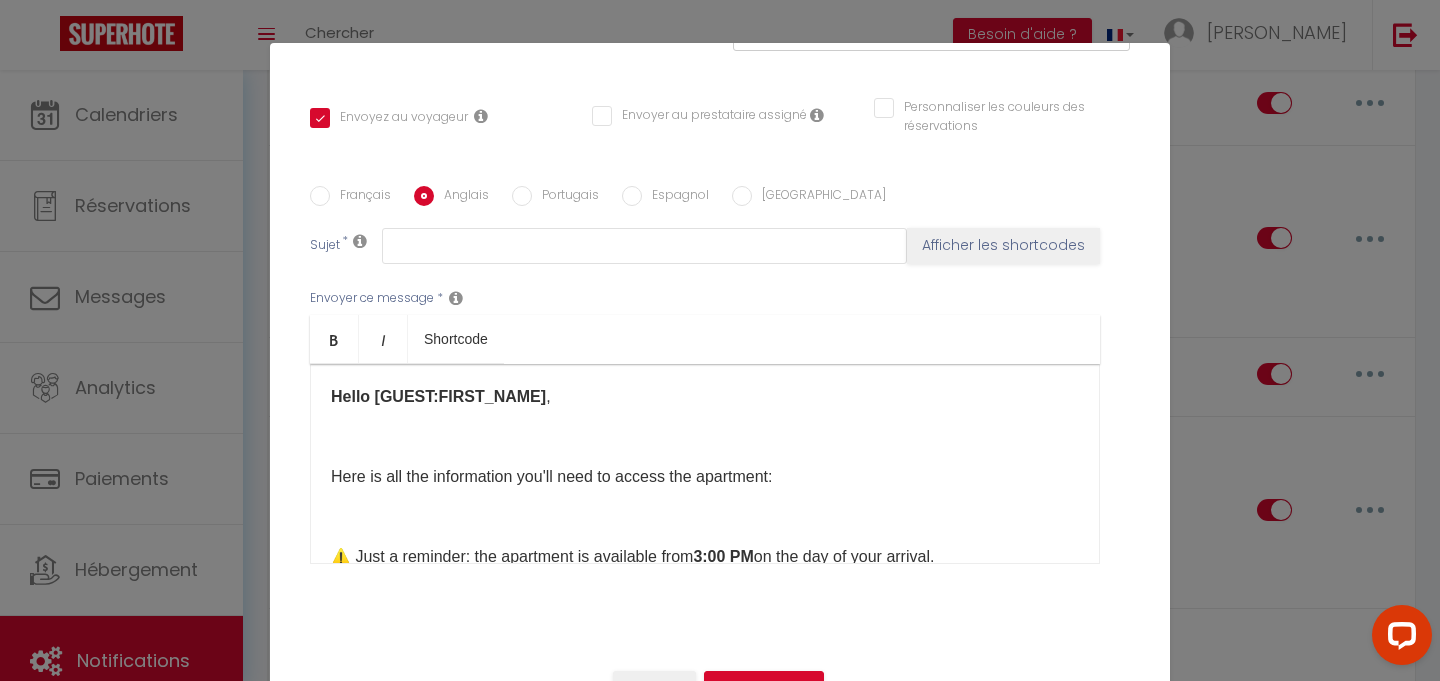 click on "Français" at bounding box center (360, 197) 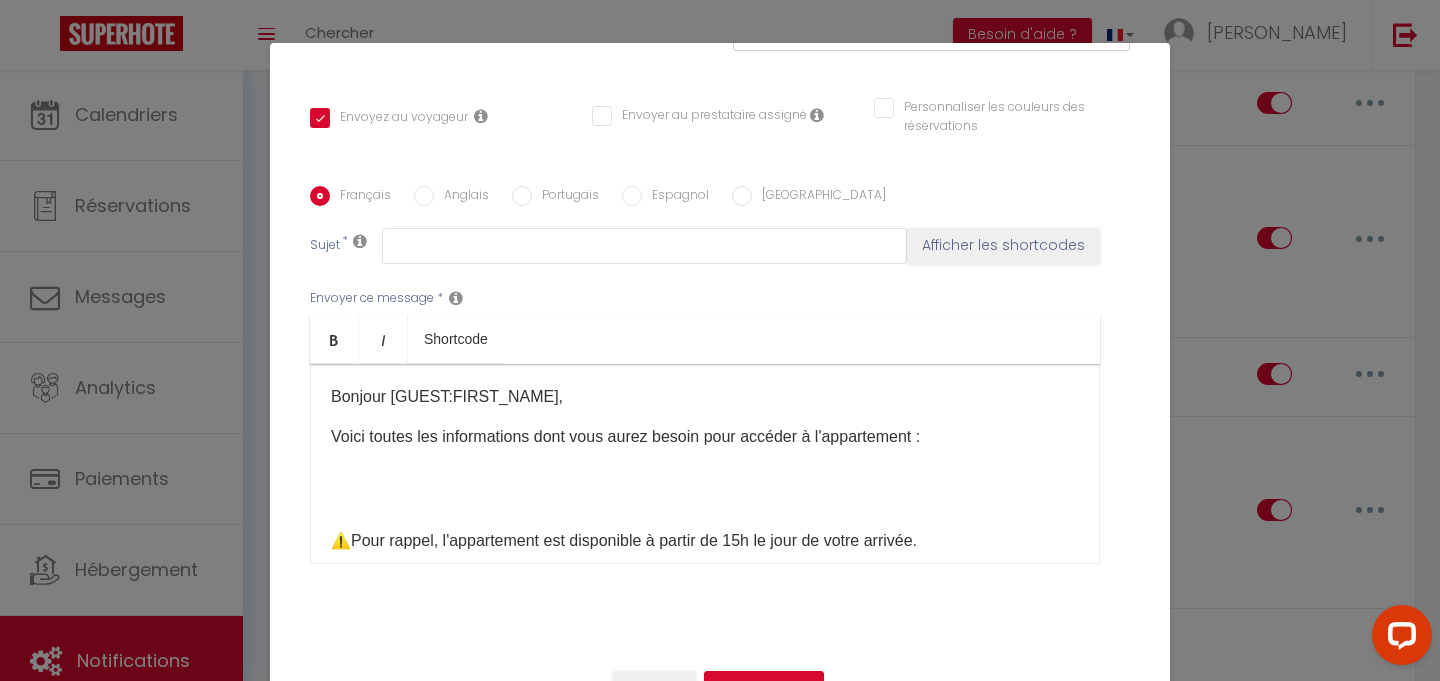 checkbox on "true" 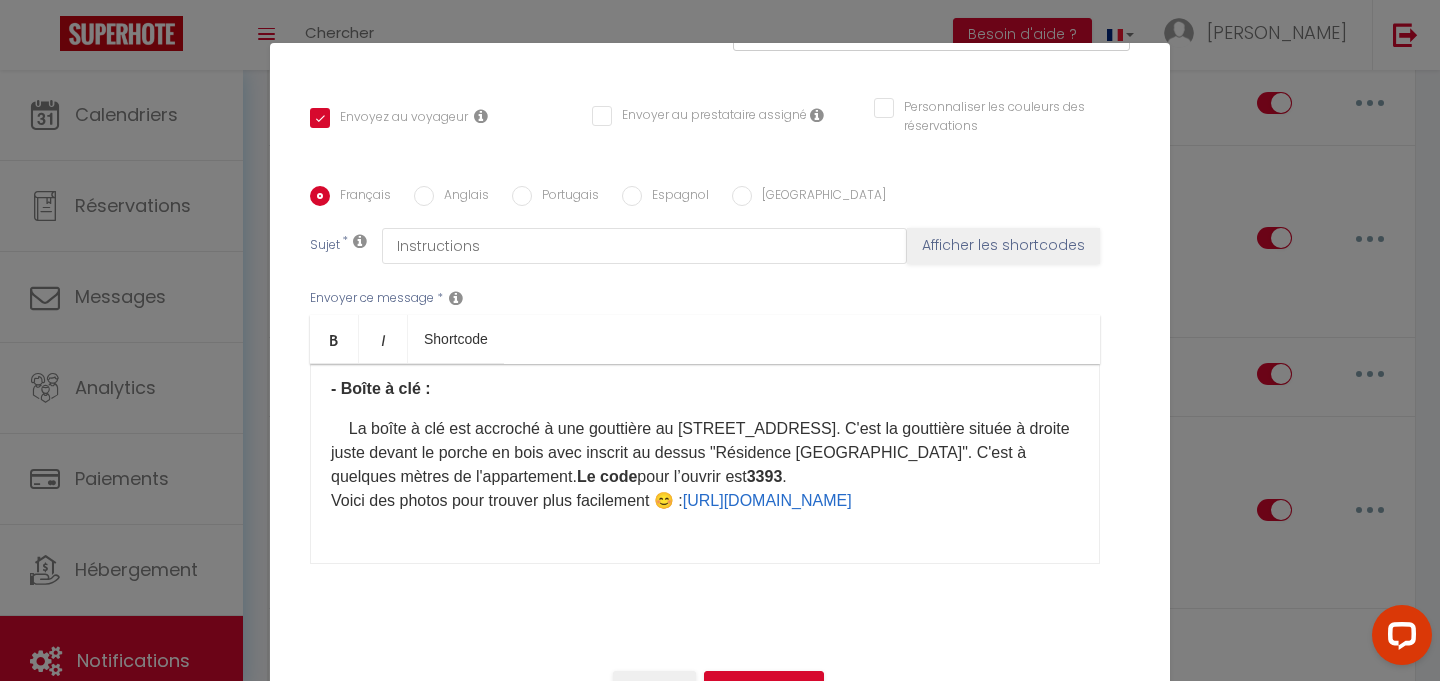 scroll, scrollTop: 1020, scrollLeft: 0, axis: vertical 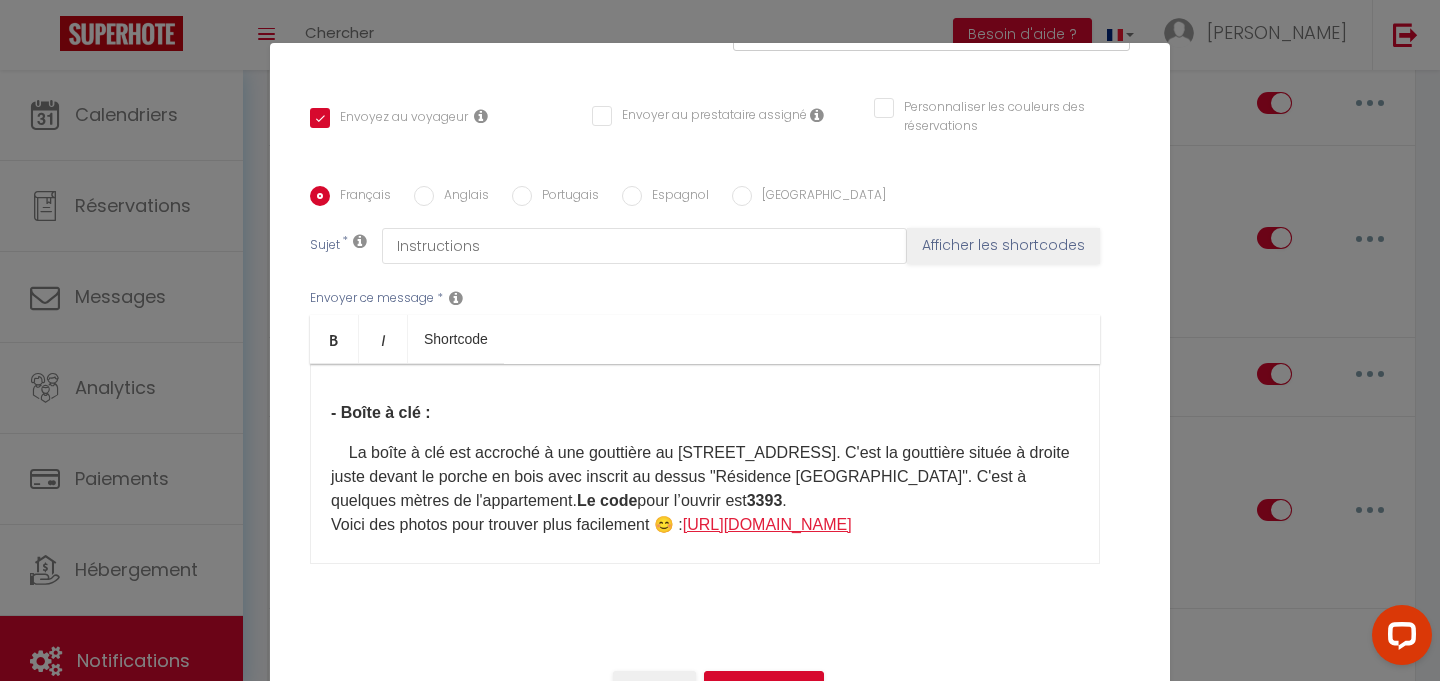 drag, startPoint x: 872, startPoint y: 502, endPoint x: 699, endPoint y: 501, distance: 173.00288 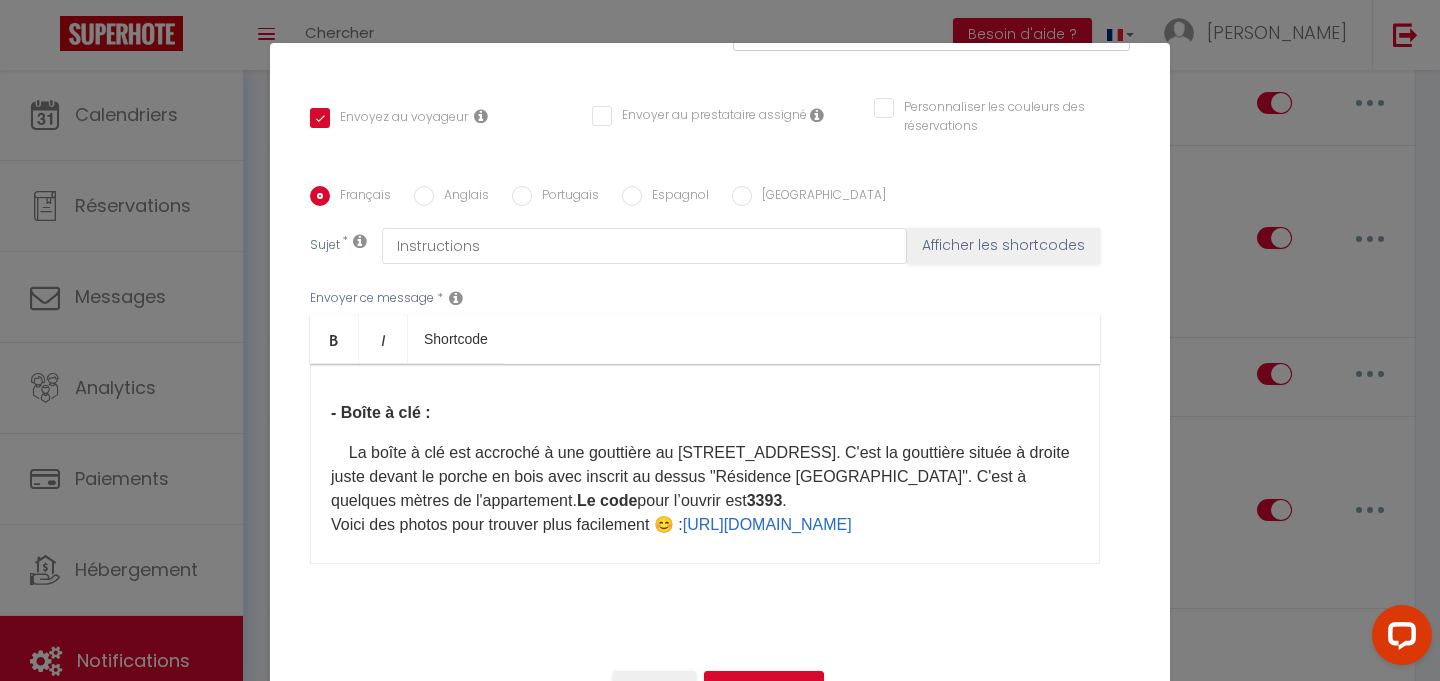 click on "Anglais" at bounding box center [461, 197] 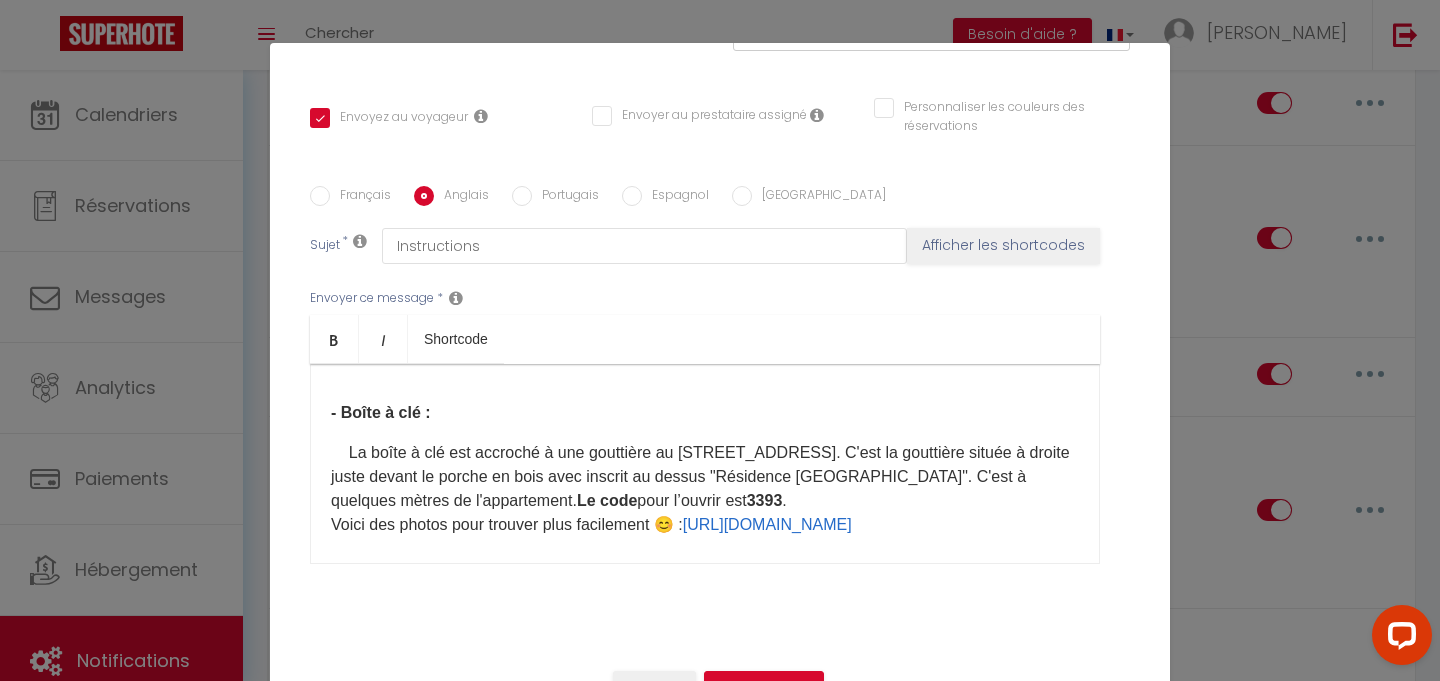 checkbox on "true" 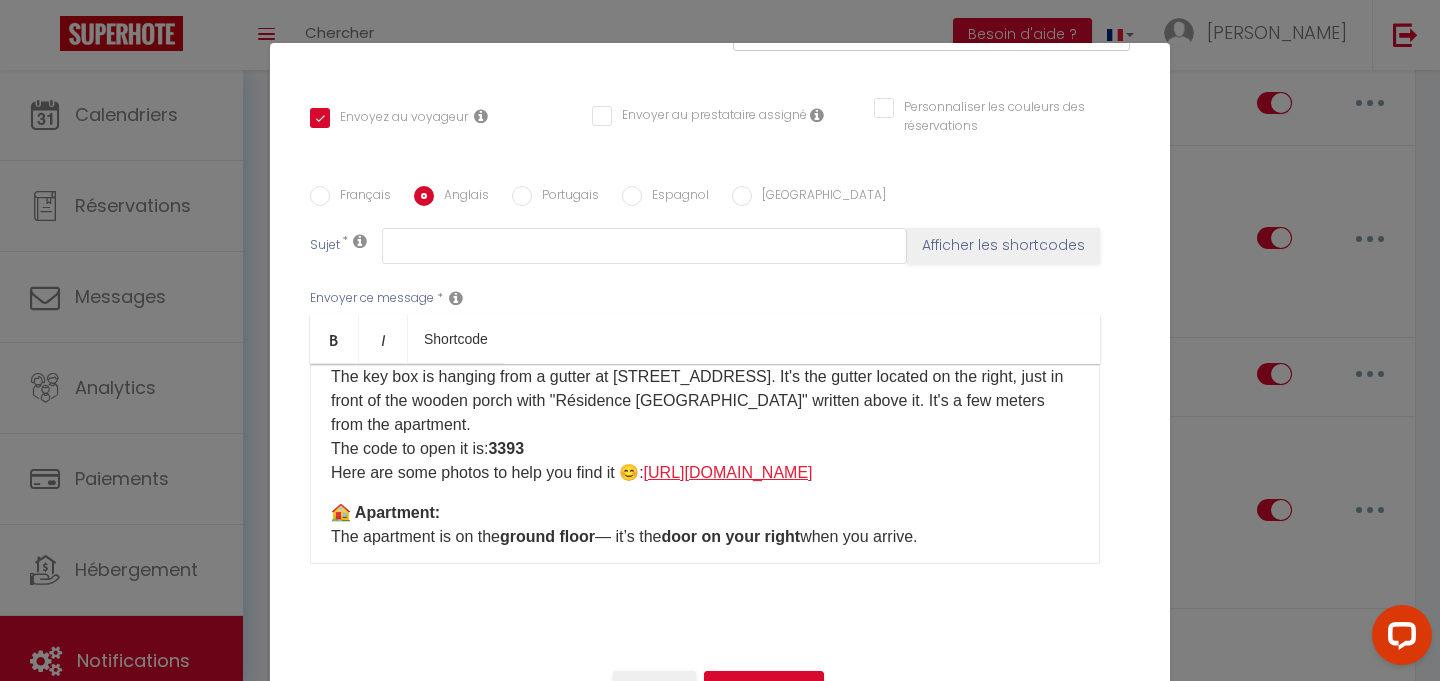 drag, startPoint x: 817, startPoint y: 467, endPoint x: 658, endPoint y: 469, distance: 159.01257 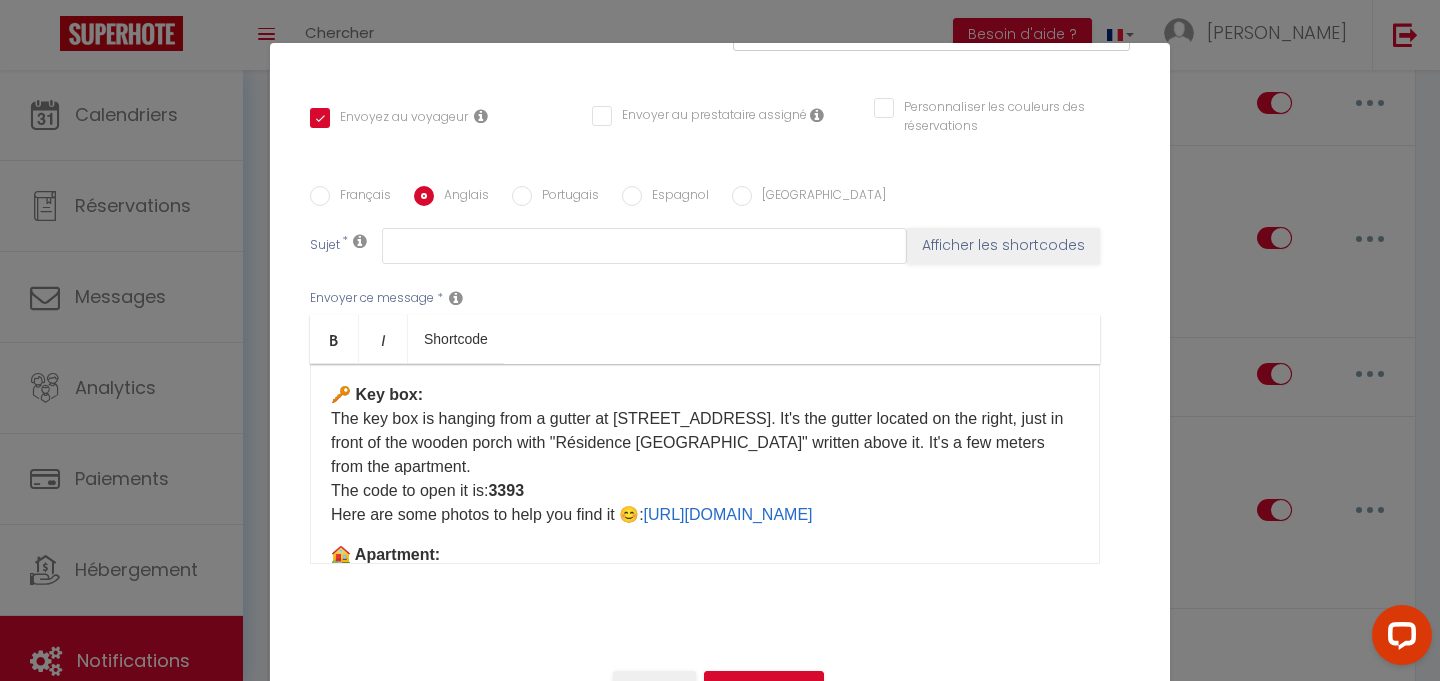 scroll, scrollTop: 980, scrollLeft: 0, axis: vertical 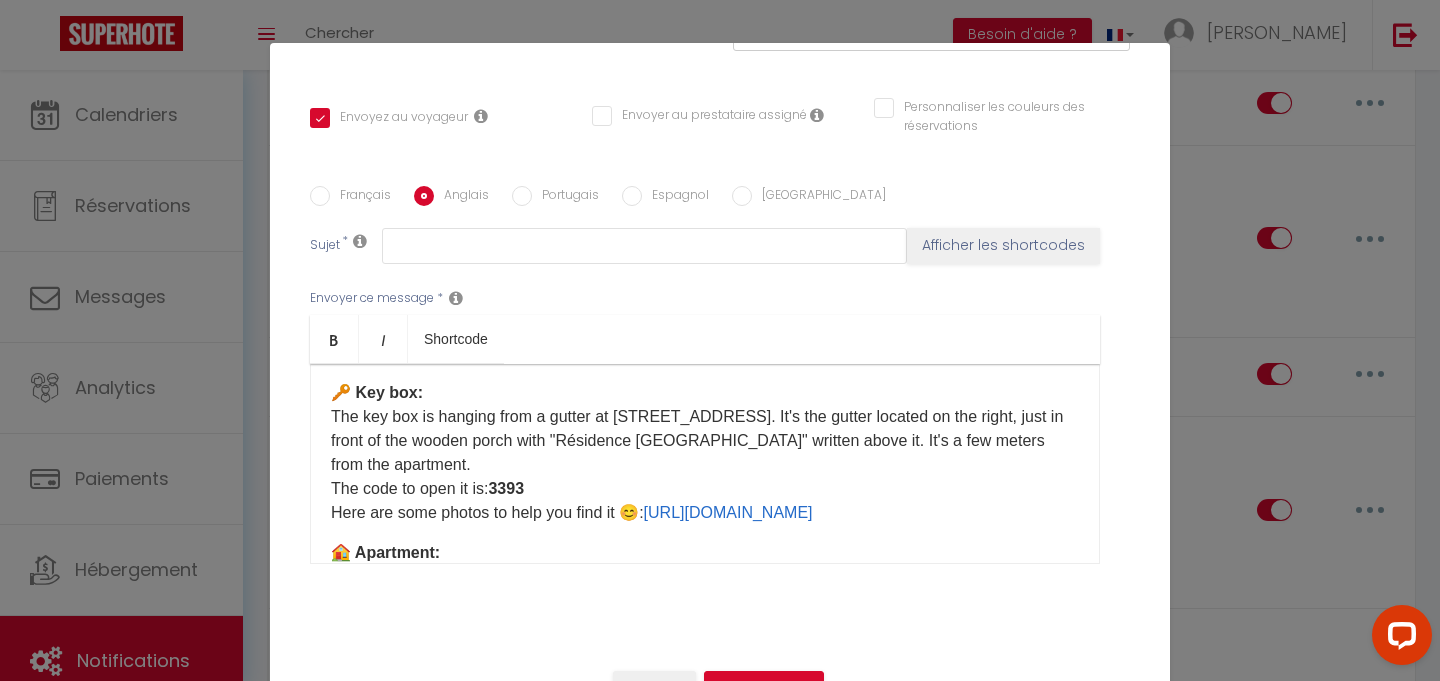 click on "Français" at bounding box center [360, 197] 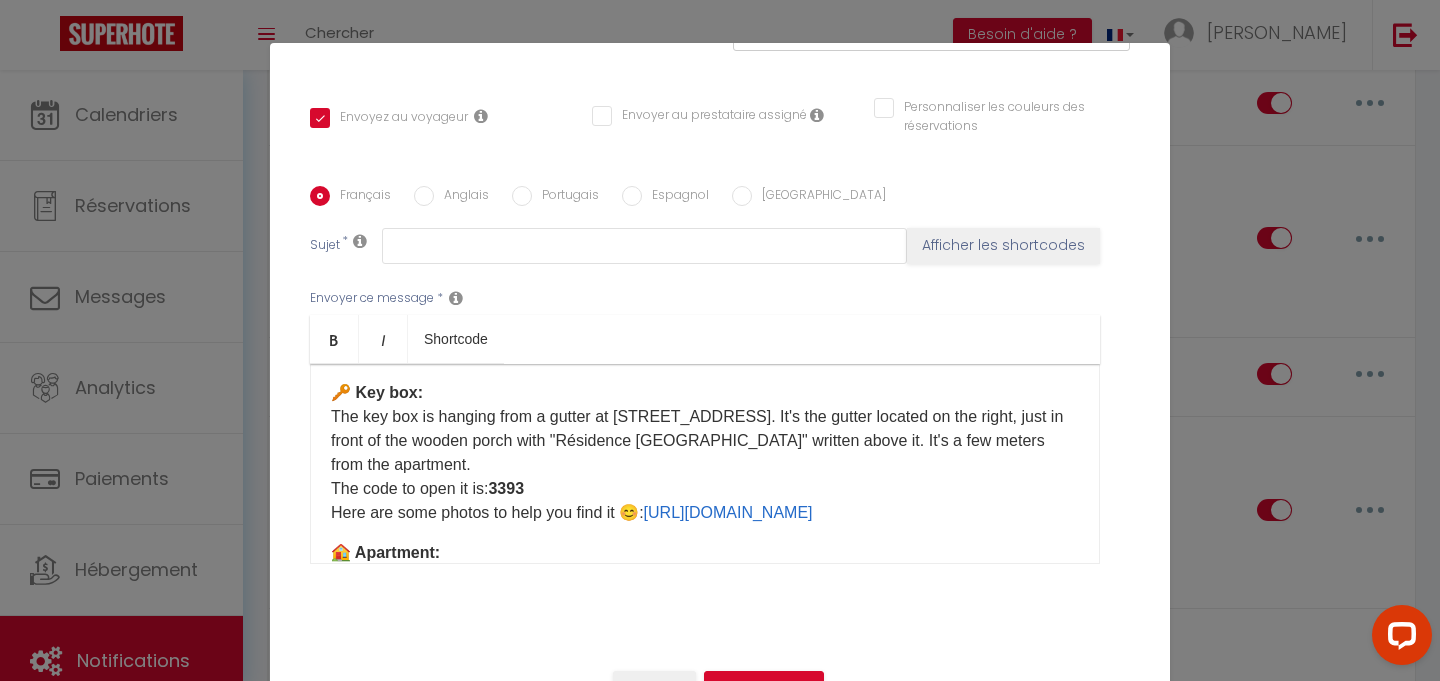 checkbox on "true" 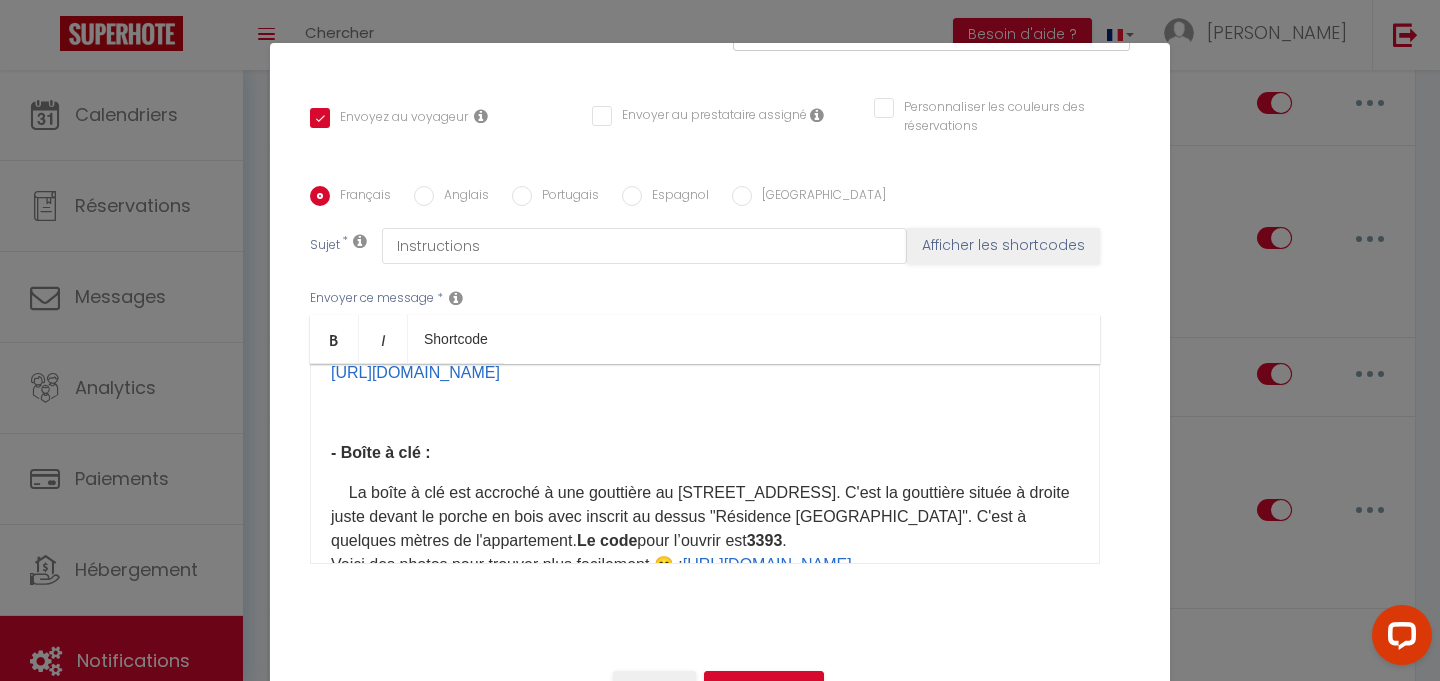 scroll, scrollTop: 1027, scrollLeft: 0, axis: vertical 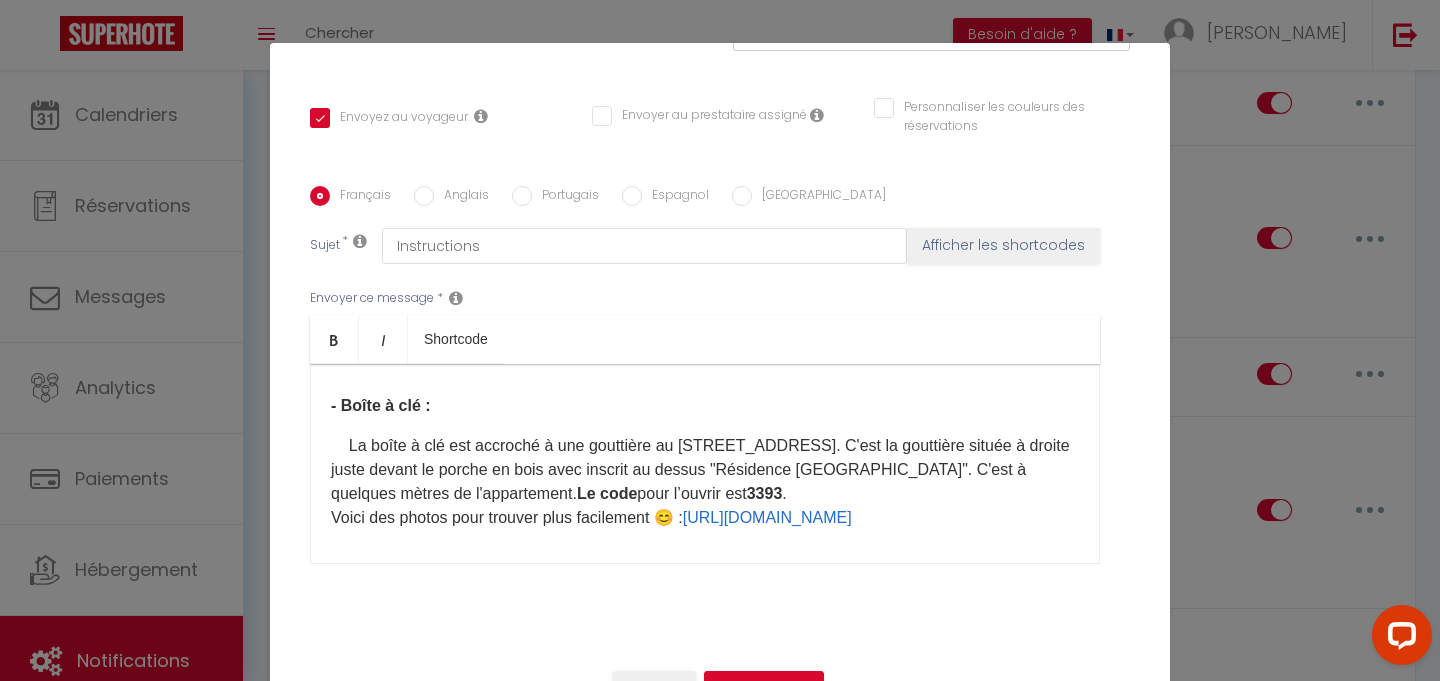drag, startPoint x: 905, startPoint y: 497, endPoint x: 280, endPoint y: 424, distance: 629.2488 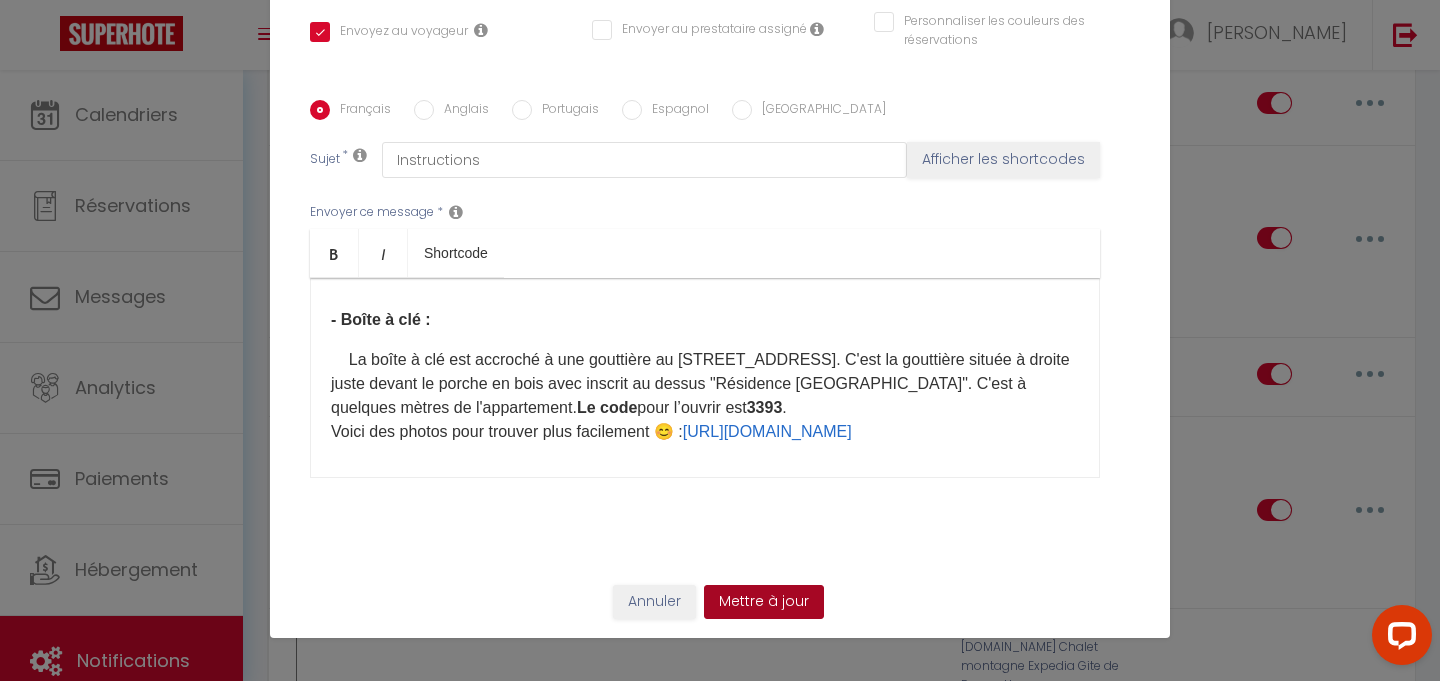 click on "Mettre à jour" at bounding box center (764, 602) 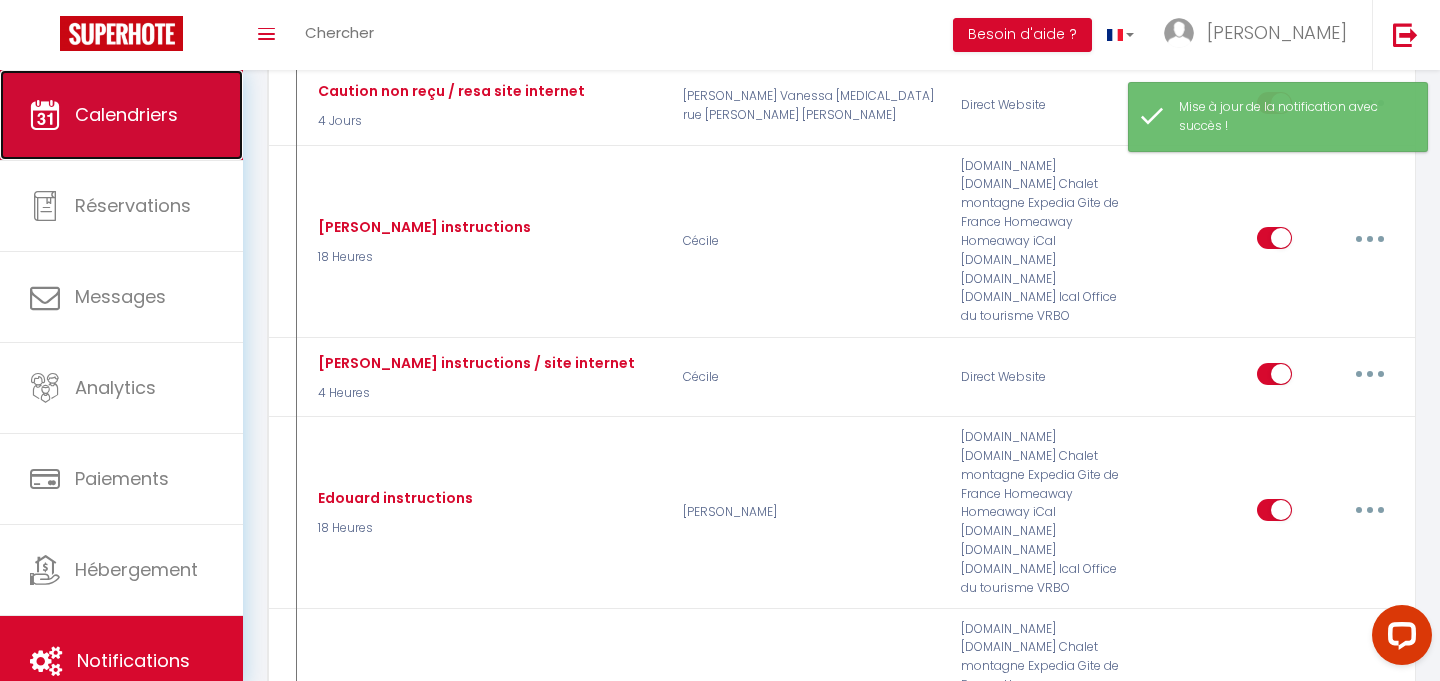 click on "Calendriers" at bounding box center [126, 114] 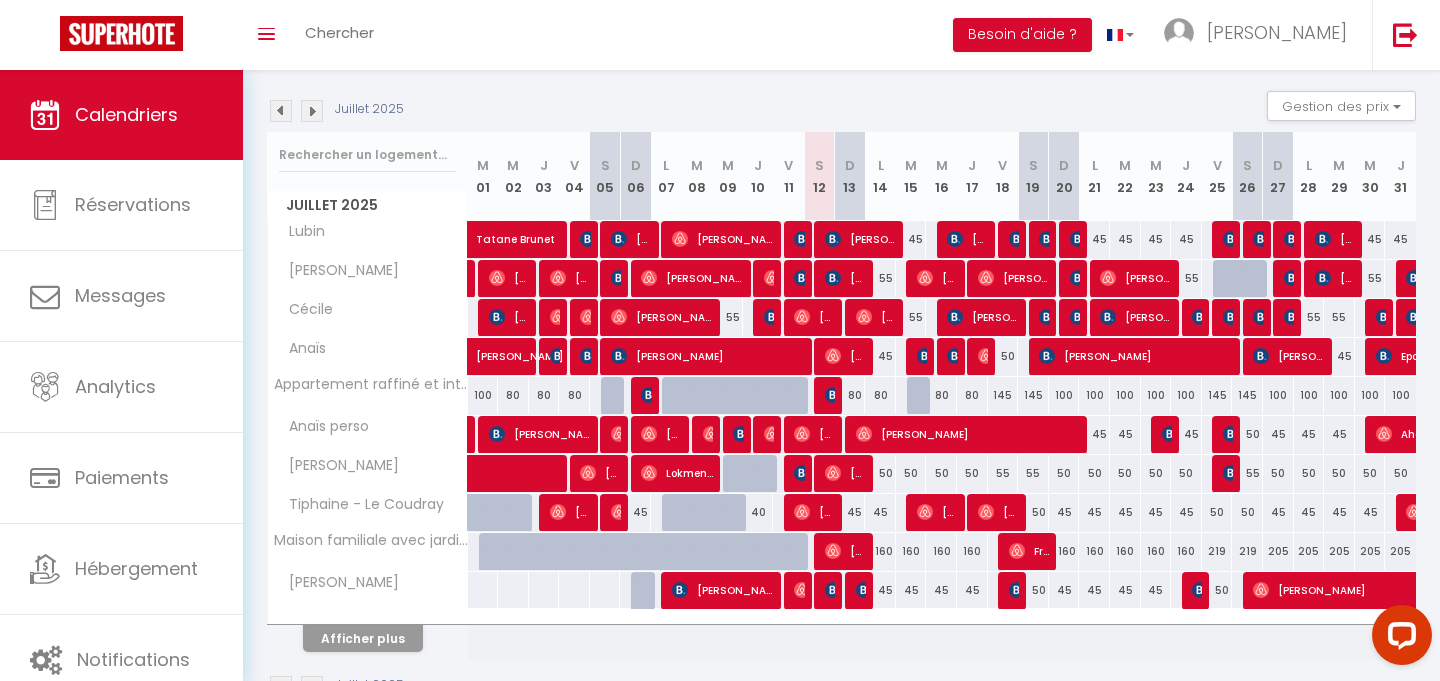 scroll, scrollTop: 216, scrollLeft: 0, axis: vertical 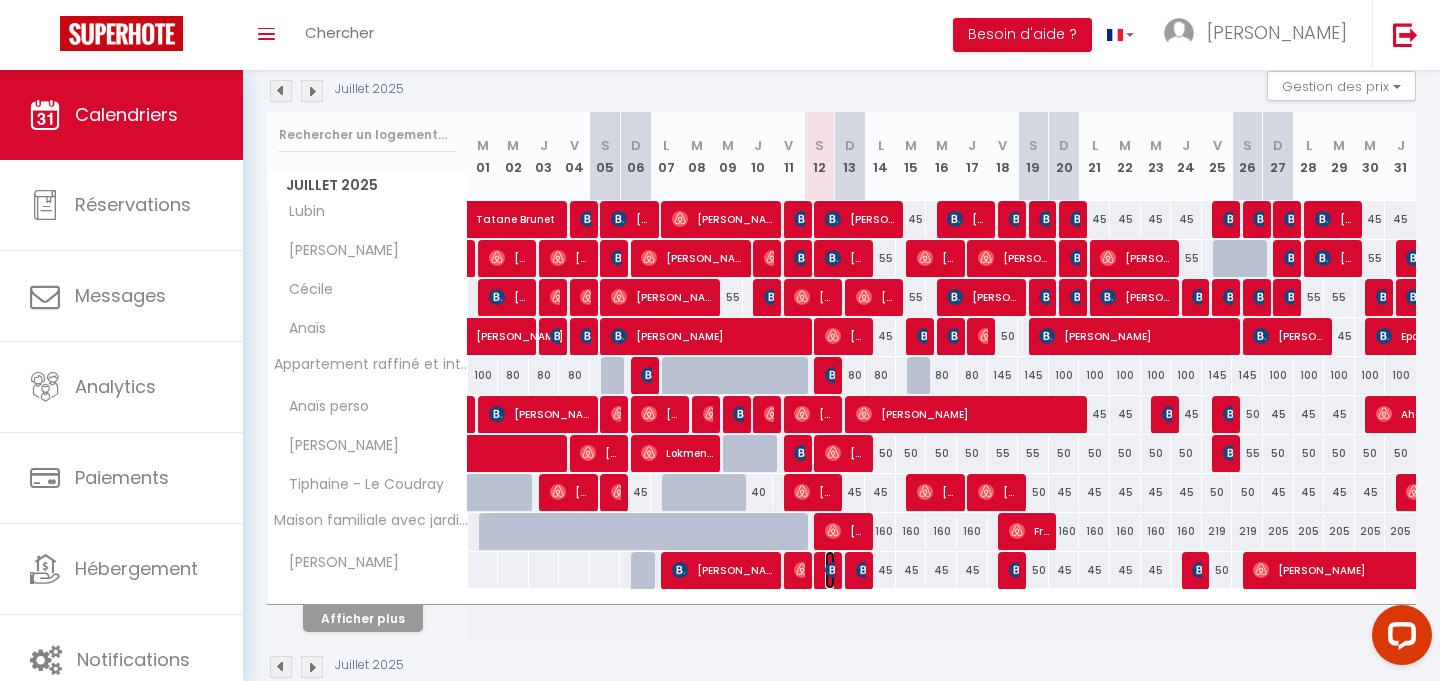 click at bounding box center [833, 570] 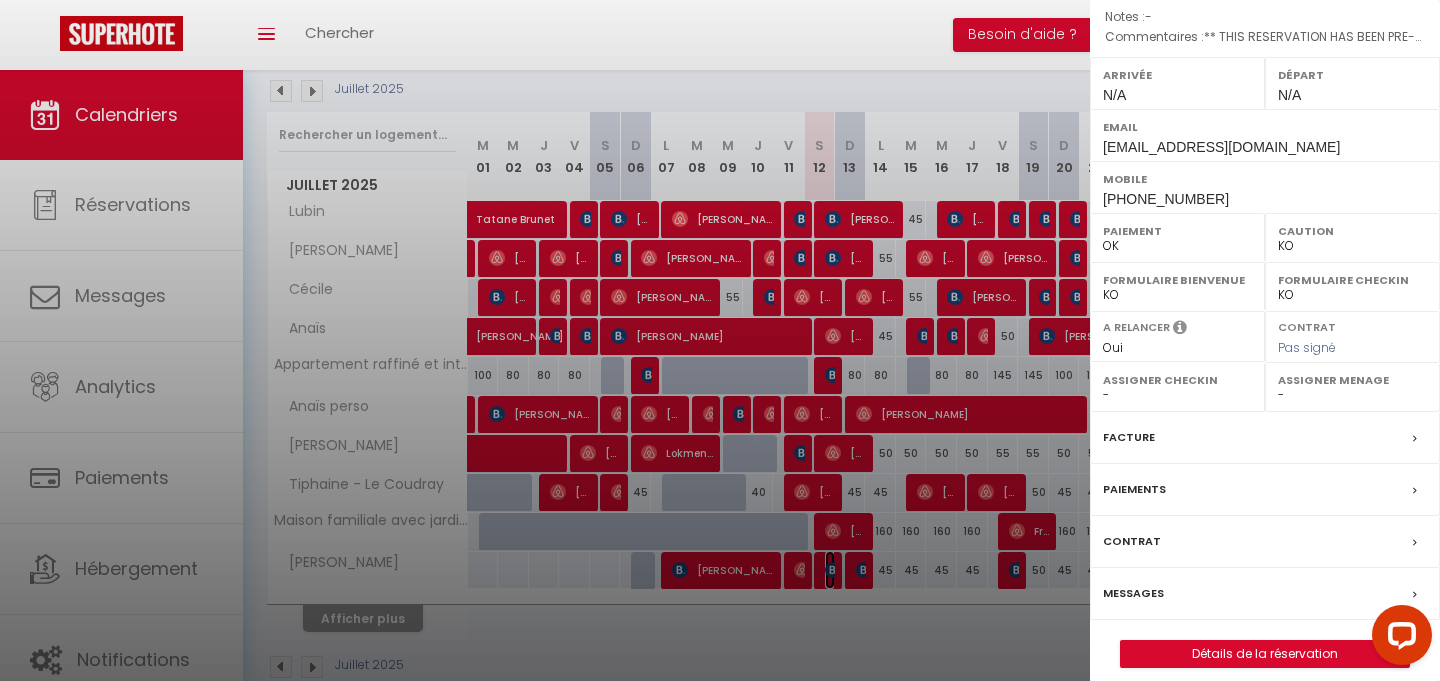 scroll, scrollTop: 235, scrollLeft: 0, axis: vertical 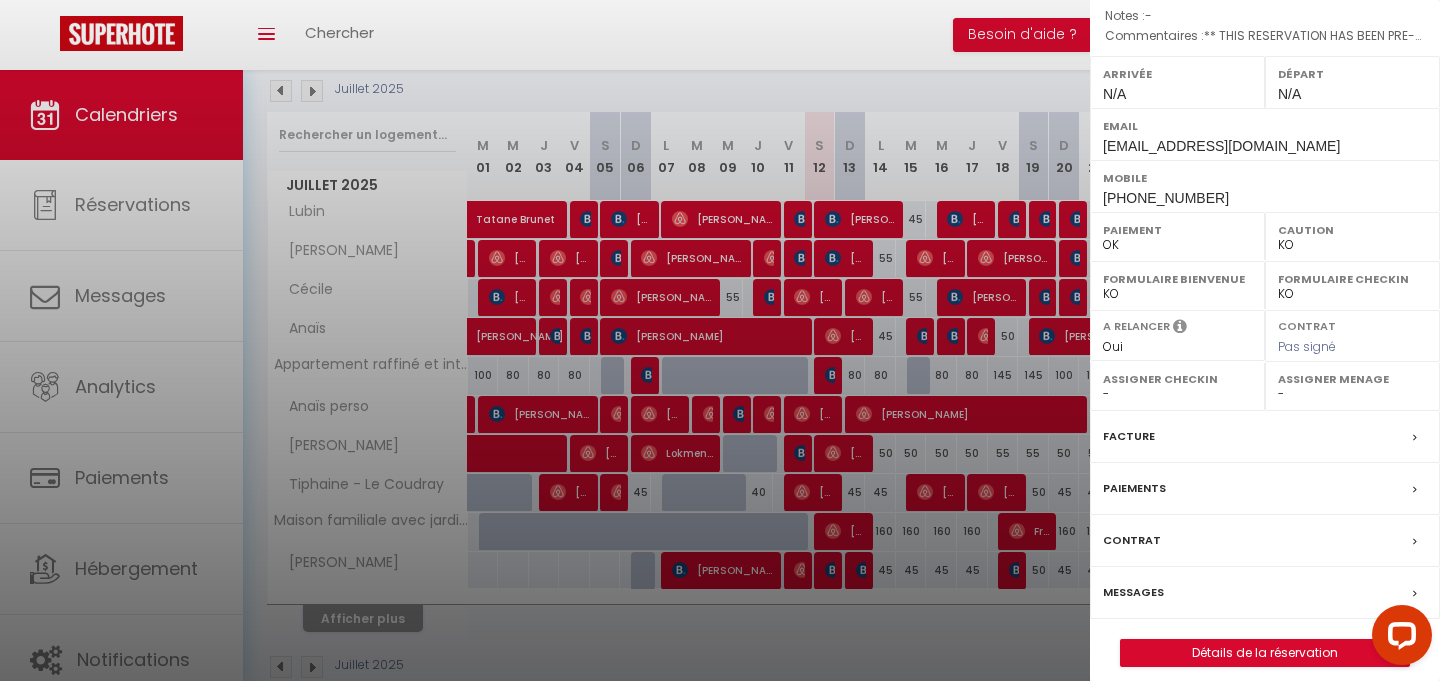 click on "Messages" at bounding box center [1265, 593] 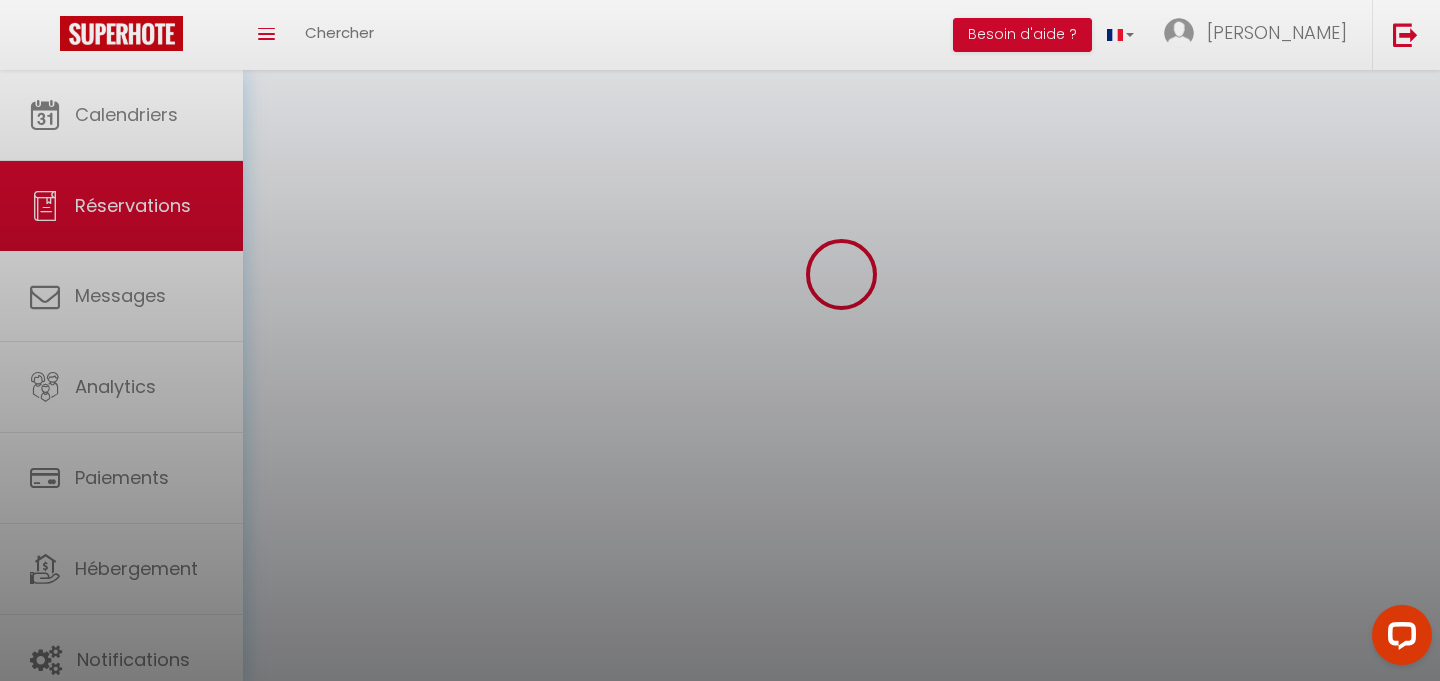 scroll, scrollTop: 0, scrollLeft: 0, axis: both 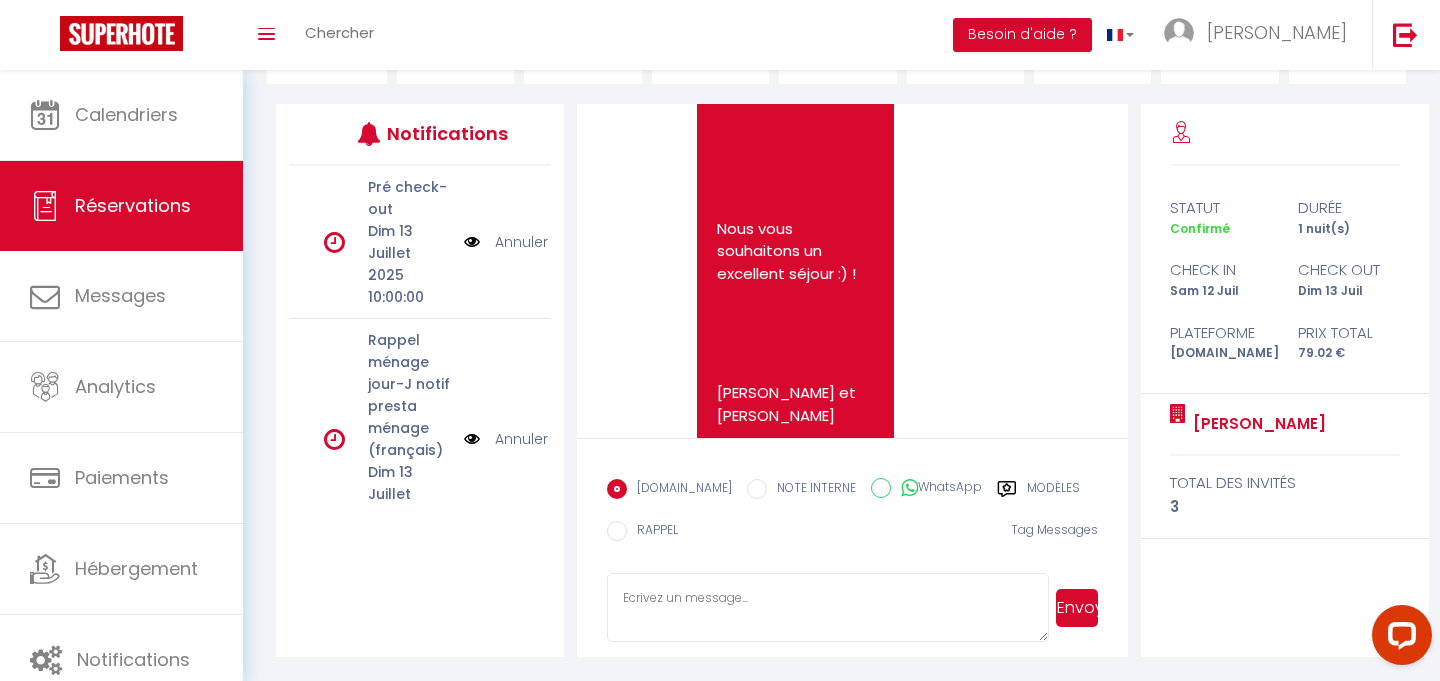 click at bounding box center (827, 608) 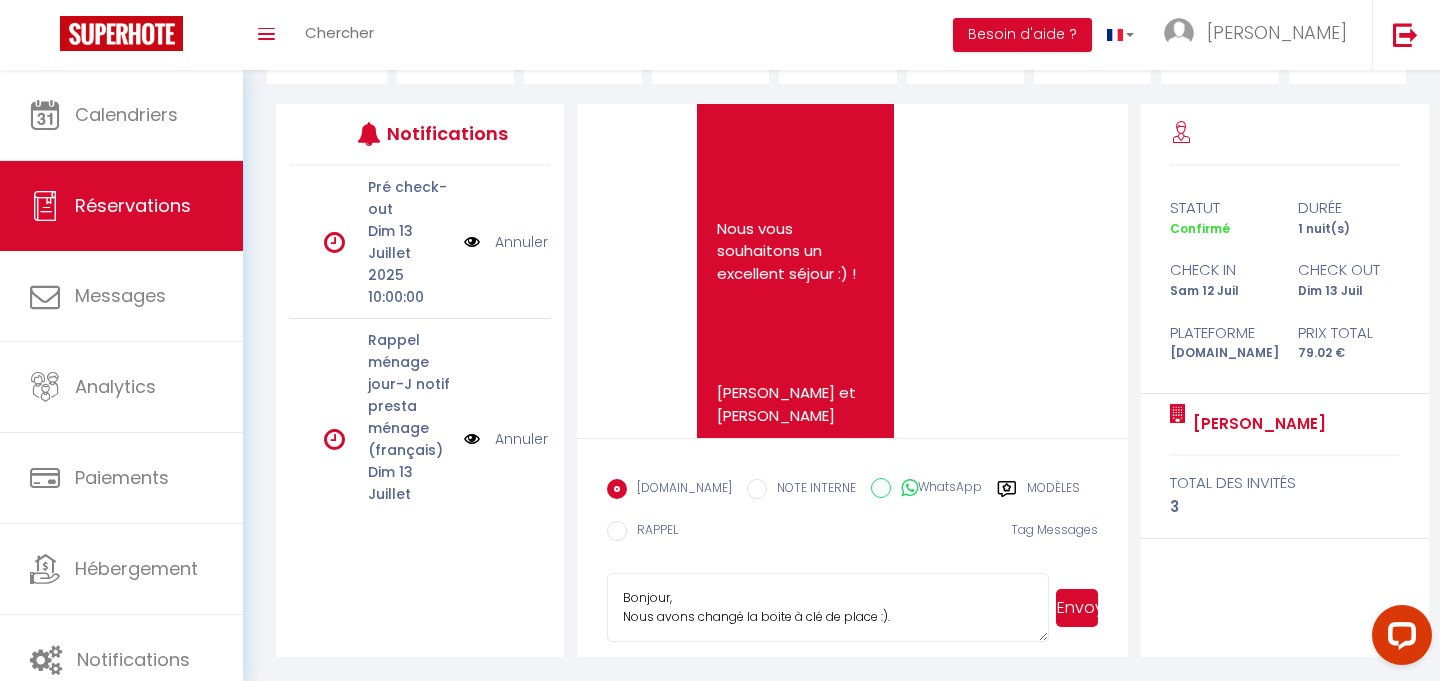 scroll, scrollTop: 2, scrollLeft: 0, axis: vertical 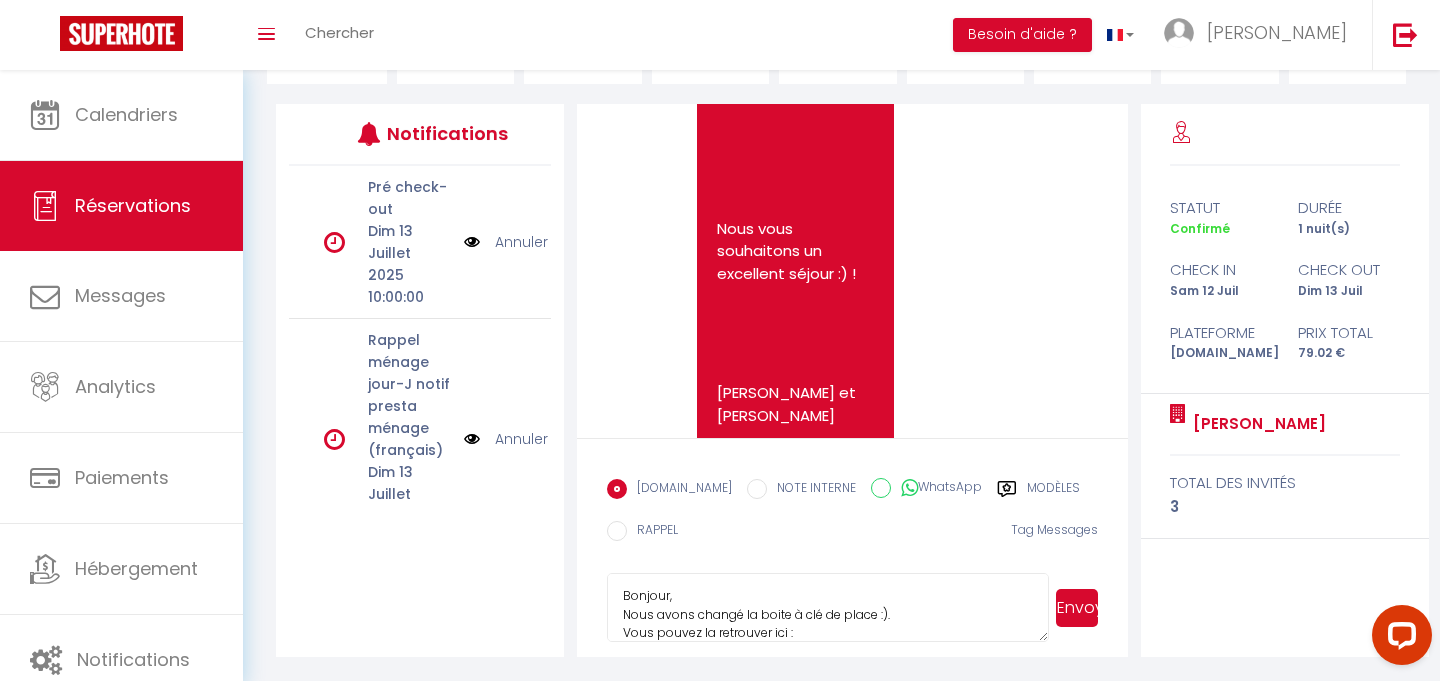 paste on "La boîte à clé est accroché à une gouttière au [STREET_ADDRESS]. C'est la gouttière située à droite juste devant le porche en bois avec inscrit au dessus "Résidence [GEOGRAPHIC_DATA]". C'est à quelques mètres de l'appartement. Le code pour l’ouvrir est 3393.
Voici des photos pour trouver plus facilement  😊 : [URL][DOMAIN_NAME] ​​" 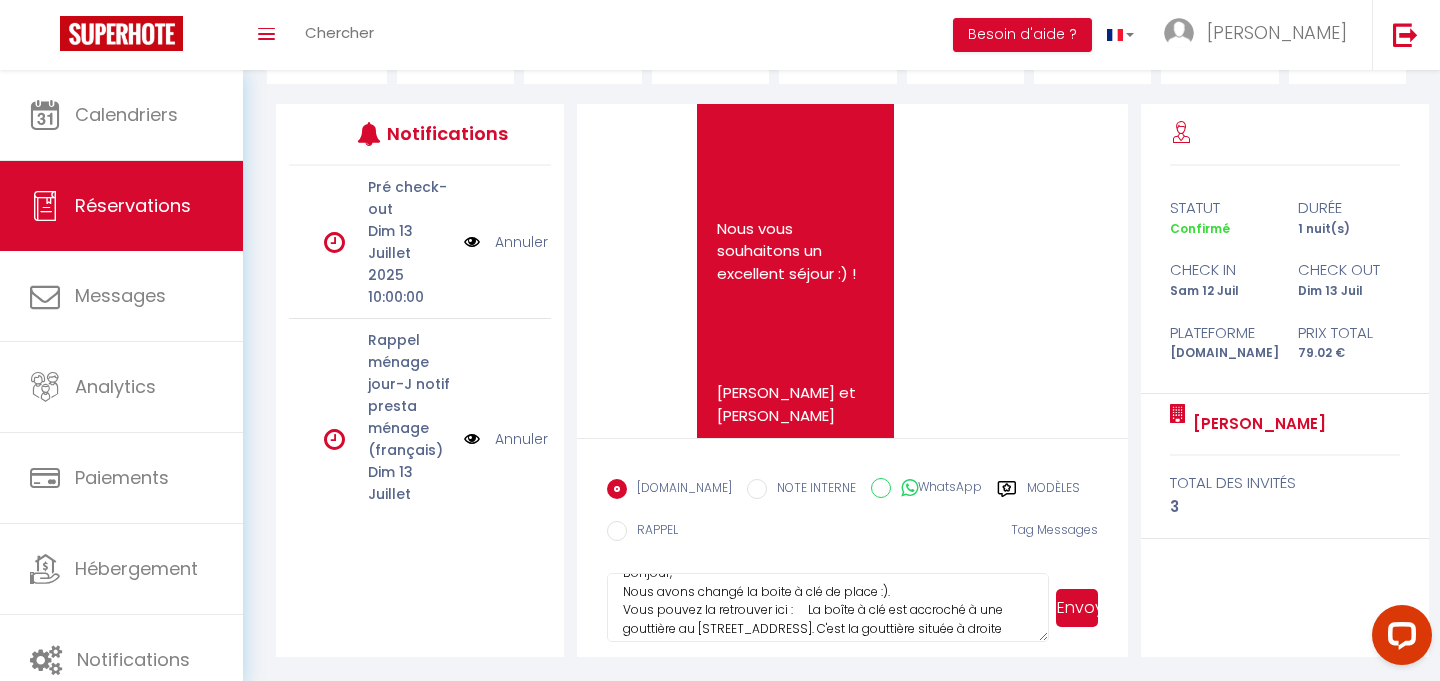 scroll, scrollTop: 27, scrollLeft: 0, axis: vertical 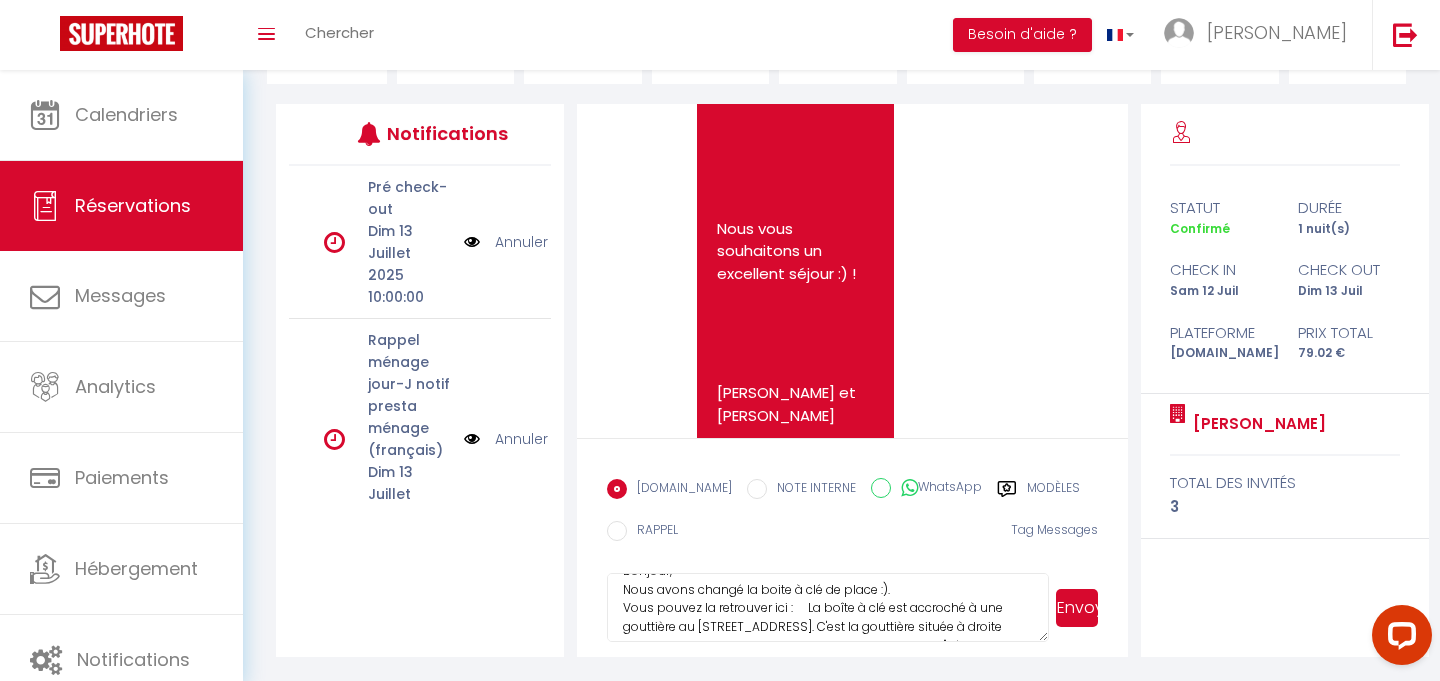 click on "Bonjour,
Nous avons changé la boite à clé de place :).
Vous pouvez la retrouver ici :     La boîte à clé est accroché à une gouttière au [STREET_ADDRESS]. C'est la gouttière située à droite juste devant le porche en bois avec inscrit au dessus "Résidence [GEOGRAPHIC_DATA]". C'est à quelques mètres de l'appartement. Le code pour l’ouvrir est 3393.
Voici des photos pour trouver plus facilement  😊 : [URL][DOMAIN_NAME] ​​" at bounding box center [827, 608] 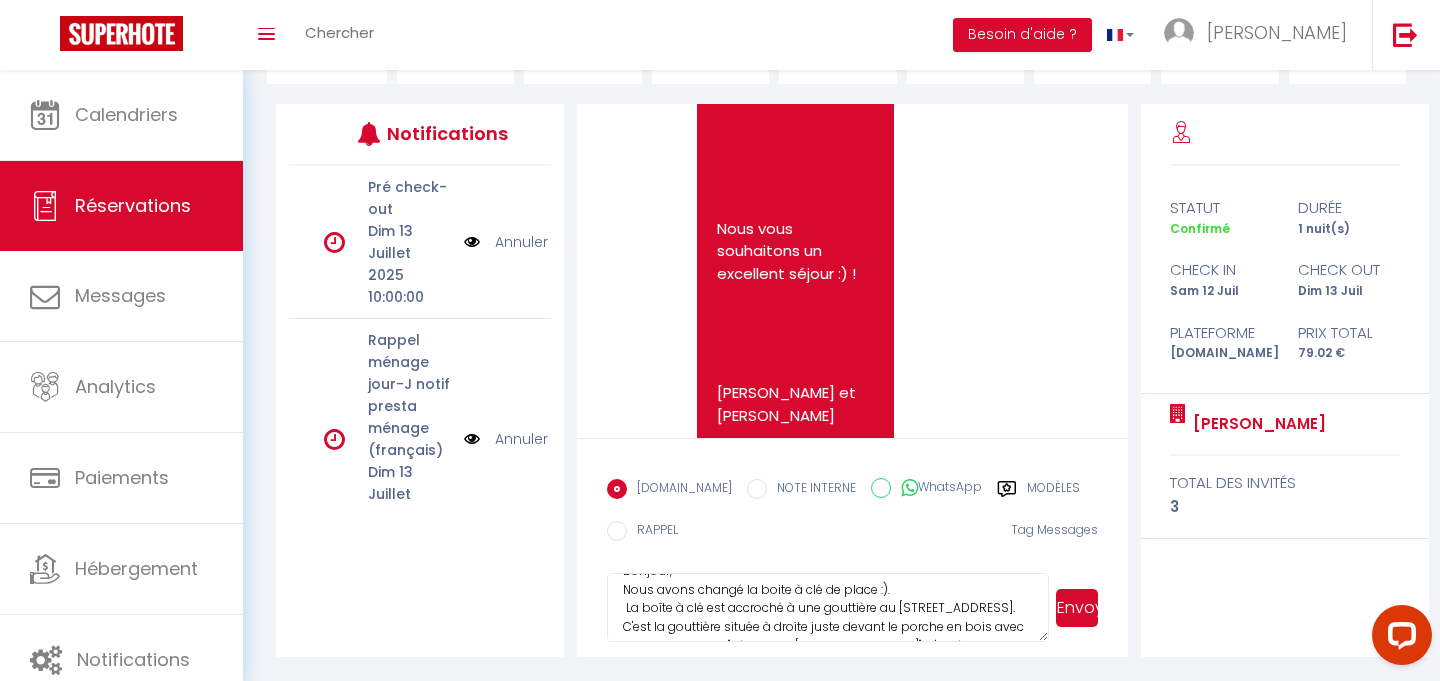 click on "Bonjour,
Nous avons changé la boite à clé de place :).
La boîte à clé est accroché à une gouttière au [STREET_ADDRESS]. C'est la gouttière située à droite juste devant le porche en bois avec inscrit au dessus "Résidence [GEOGRAPHIC_DATA]". C'est à quelques mètres de l'appartement. Le code pour l’ouvrir est 3393.
Voici des photos pour trouver plus facilement  😊 : [URL][DOMAIN_NAME] ​​" at bounding box center (827, 608) 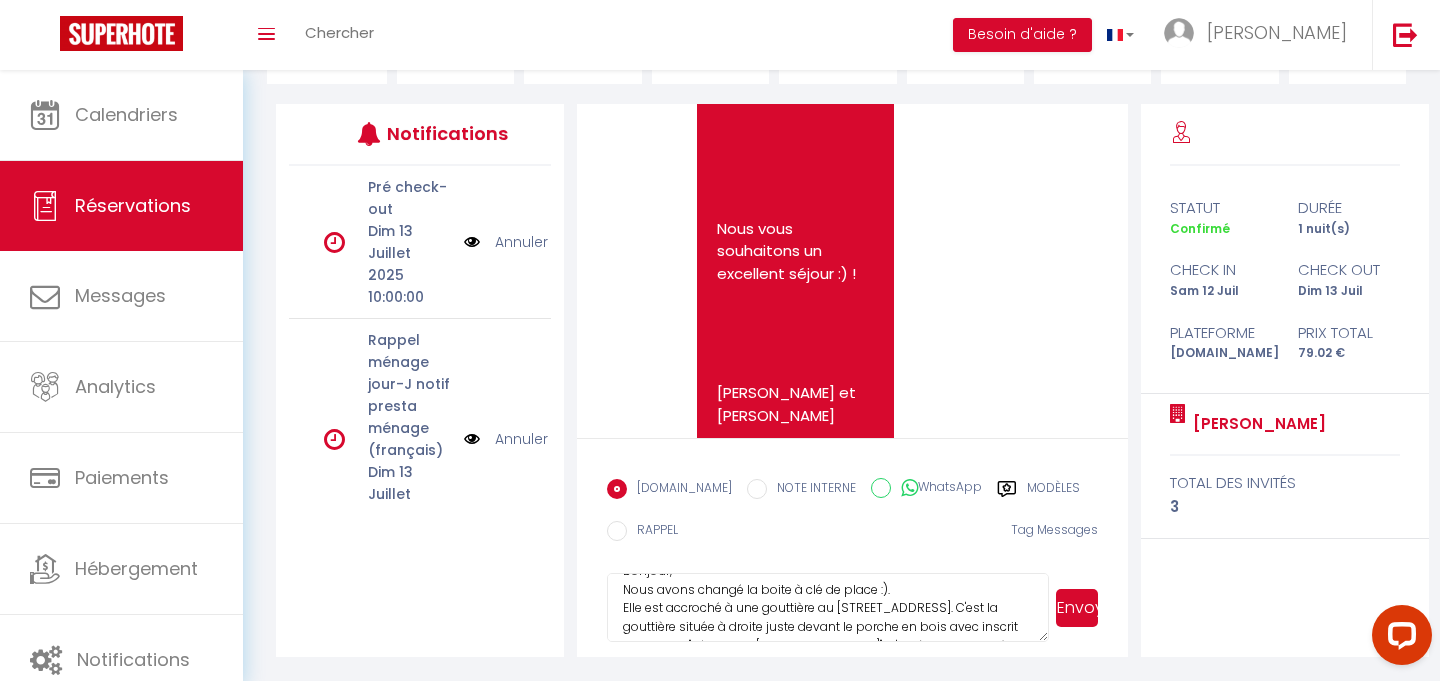 click on "Bonjour,
Nous avons changé la boite à clé de place :).
Elle est accroché à une gouttière au [STREET_ADDRESS]. C'est la gouttière située à droite juste devant le porche en bois avec inscrit au dessus "Résidence [GEOGRAPHIC_DATA]". C'est à quelques mètres de l'appartement. Le code pour l’ouvrir est 3393.
Voici des photos pour trouver plus facilement  😊 : [URL][DOMAIN_NAME] ​​" at bounding box center (827, 608) 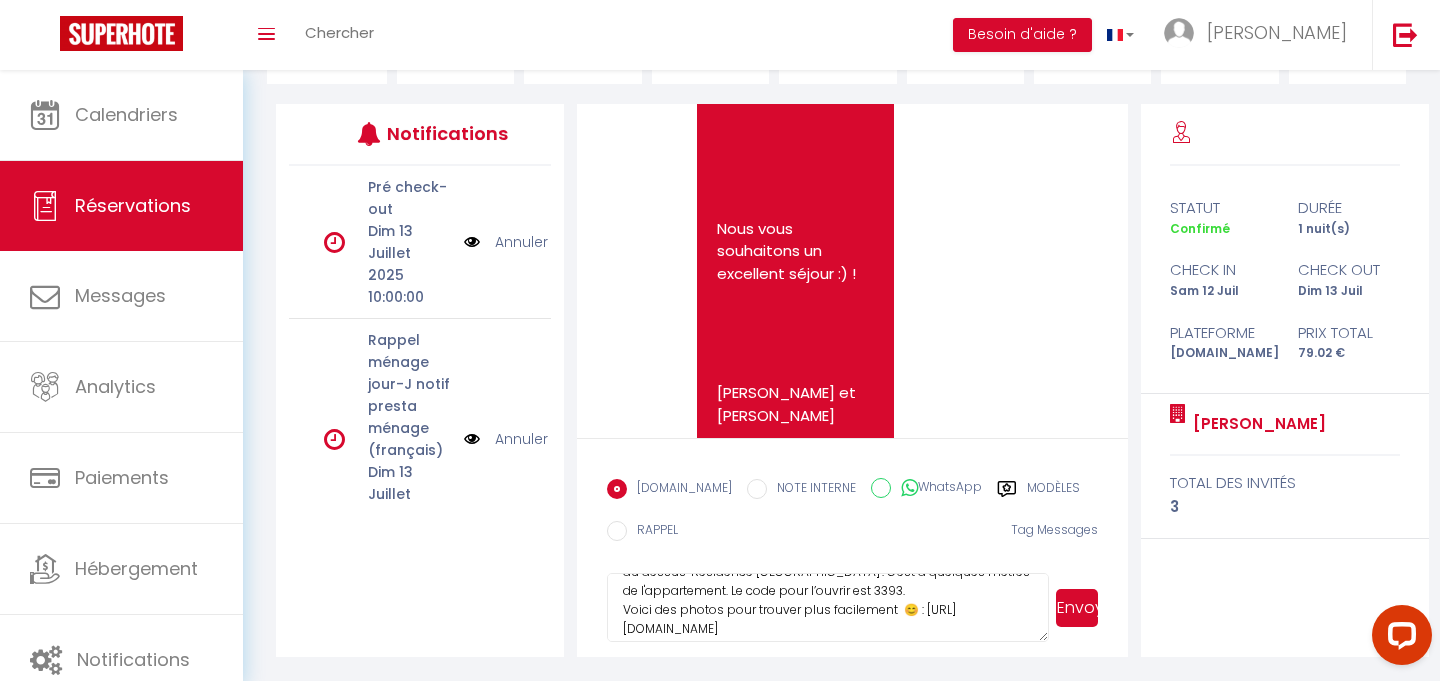 scroll, scrollTop: 113, scrollLeft: 0, axis: vertical 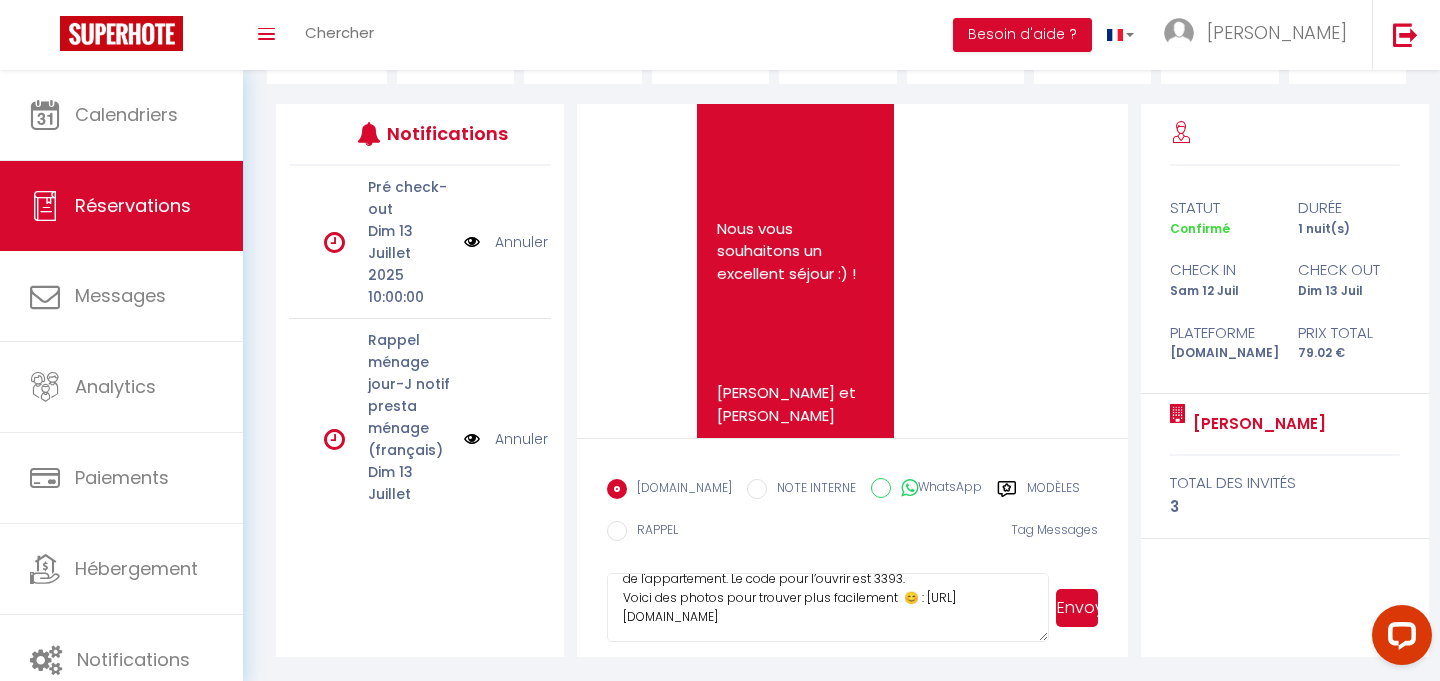 click on "Bonjour,
Nous avons changé la boite à clé de place :).
Elle est accroché à une gouttière au [STREET_ADDRESS]. C'est la gouttière située à droite juste devant le porche en bois avec inscrit au dessus "Résidence [GEOGRAPHIC_DATA]". C'est à quelques mètres de l'appartement. Le code pour l’ouvrir est 3393.
Voici des photos pour trouver plus facilement  😊 : [URL][DOMAIN_NAME] ​​" at bounding box center [827, 608] 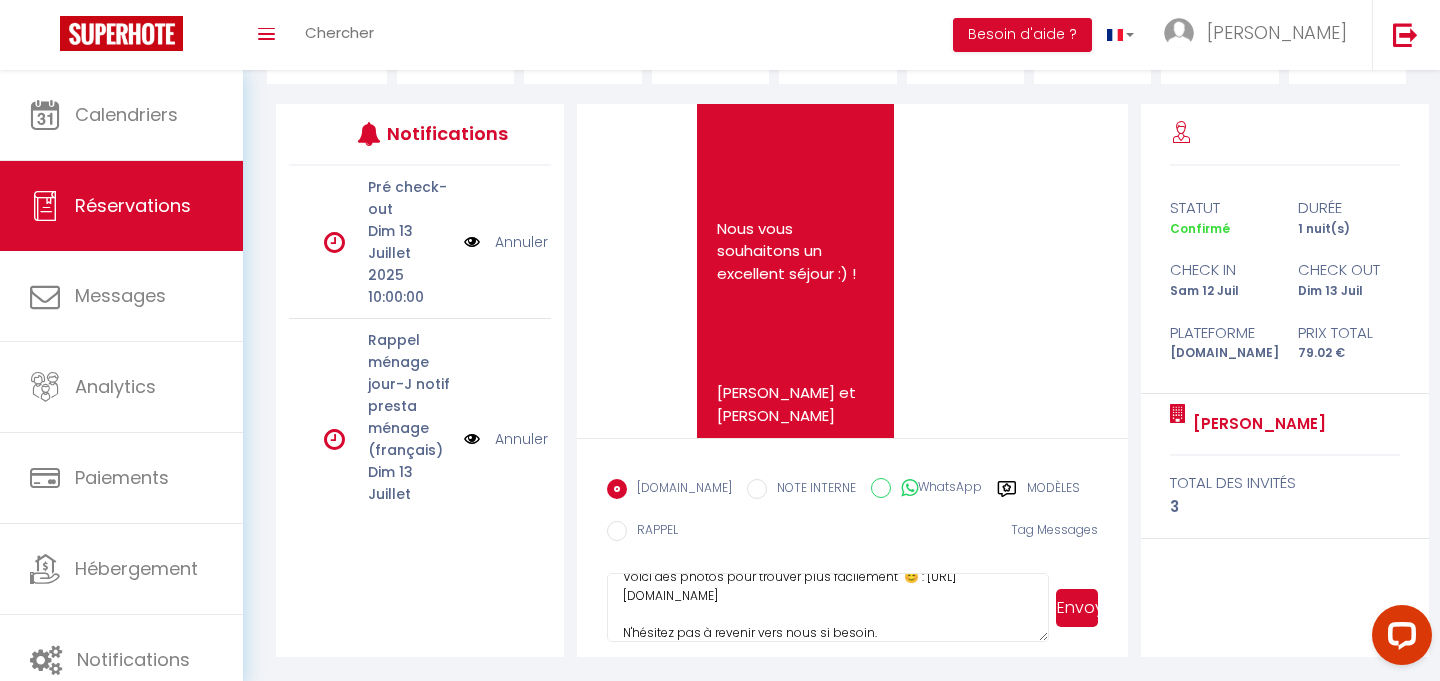 scroll, scrollTop: 153, scrollLeft: 0, axis: vertical 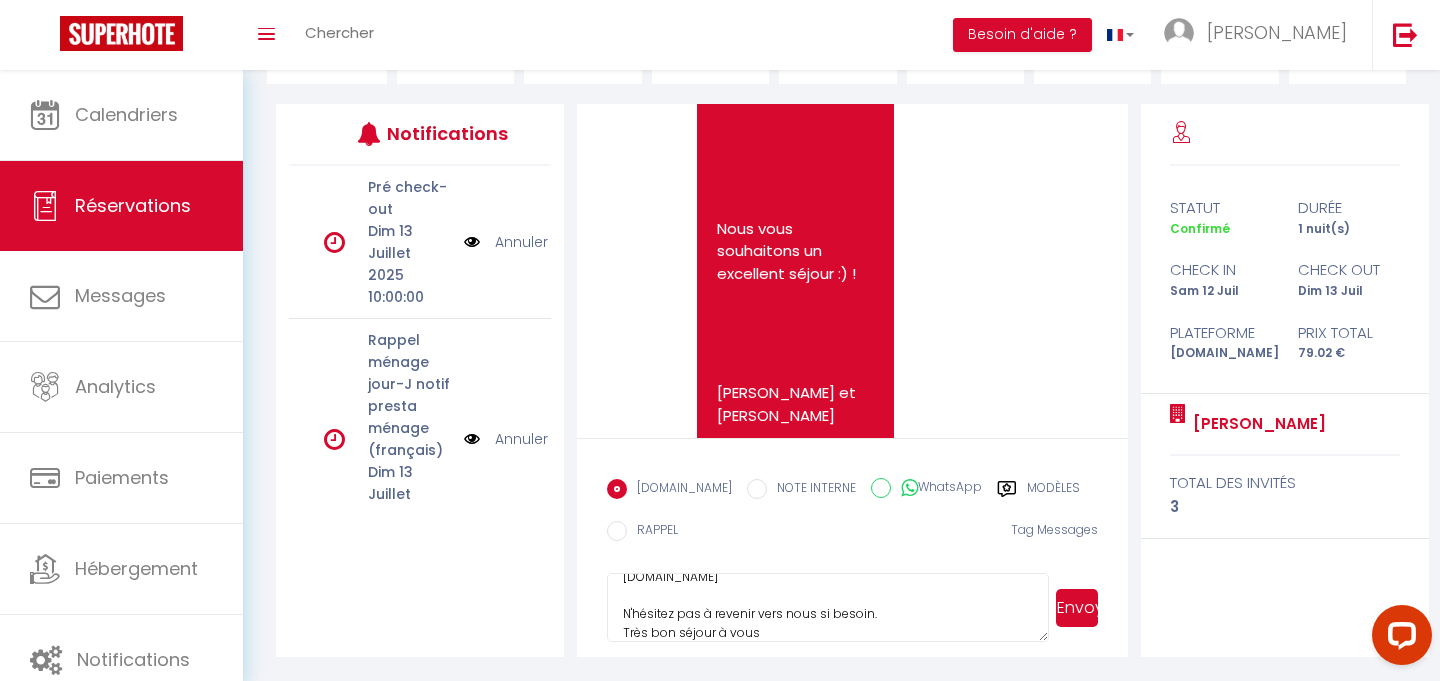 type on "Bonjour,
Nous avons changé la boite à clé de place :).
Elle est accroché à une gouttière au [STREET_ADDRESS]. C'est la gouttière située à droite juste devant le porche en bois avec inscrit au dessus "Résidence [GEOGRAPHIC_DATA]". C'est à quelques mètres de l'appartement. Le code pour l’ouvrir est 3393.
Voici des photos pour trouver plus facilement  😊 : [URL][DOMAIN_NAME] ​​
N'hésitez pas à revenir vers nous si besoin.
Très bon séjour à vous" 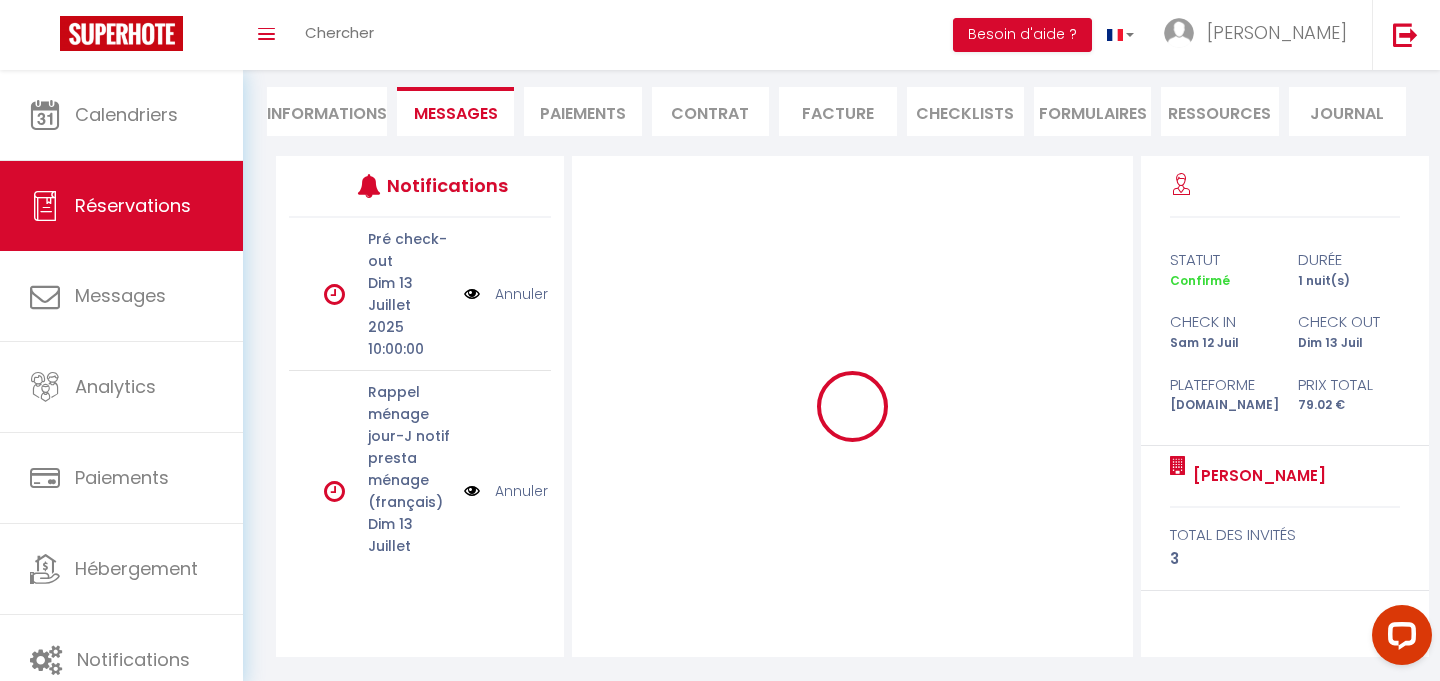 type 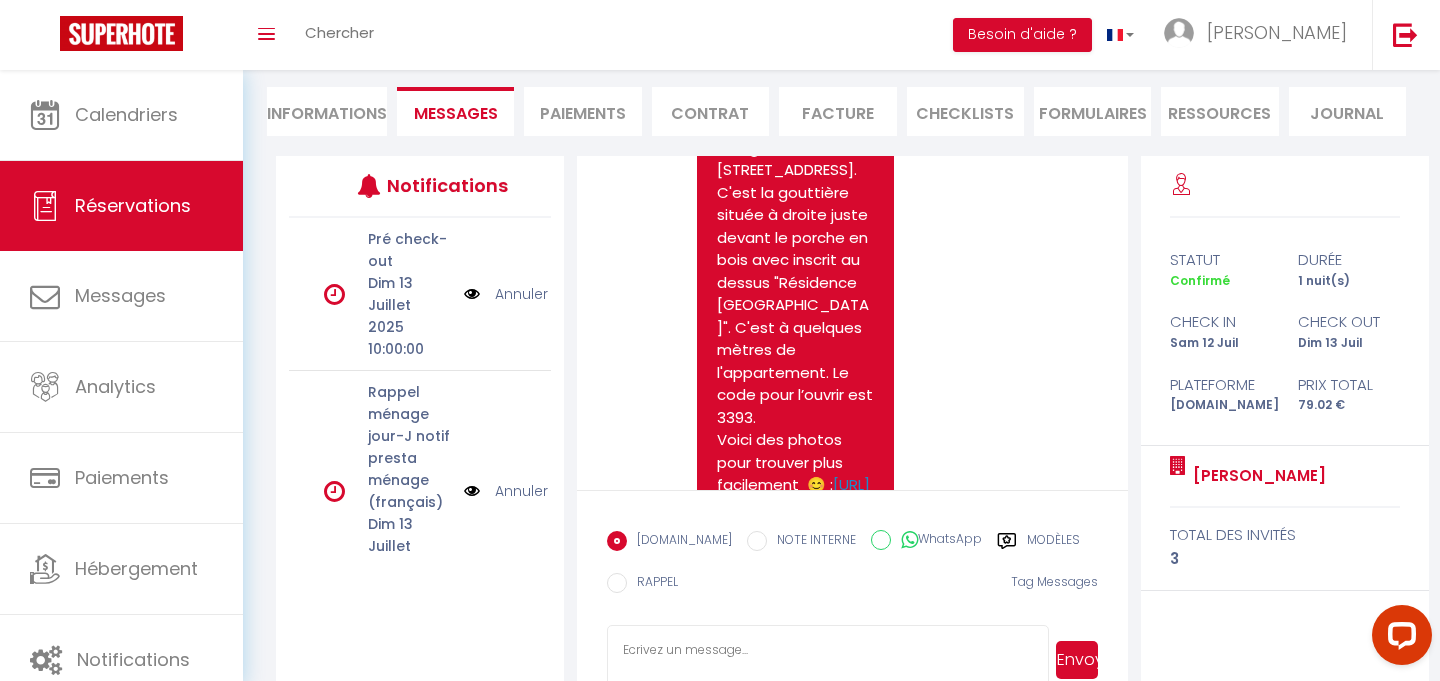scroll, scrollTop: 8303, scrollLeft: 0, axis: vertical 